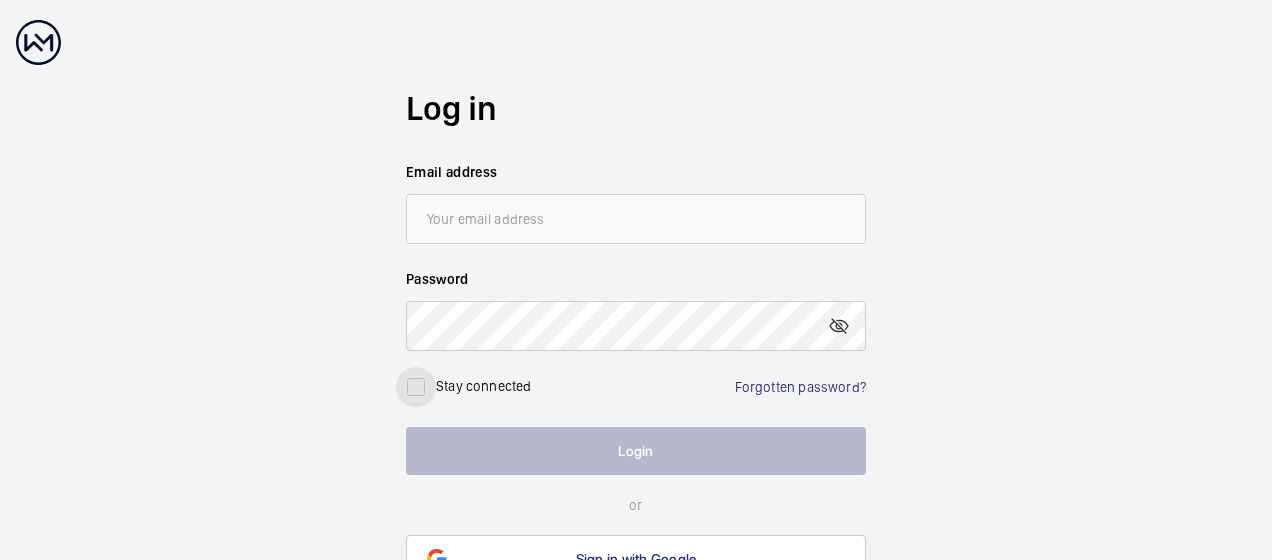 scroll, scrollTop: 0, scrollLeft: 0, axis: both 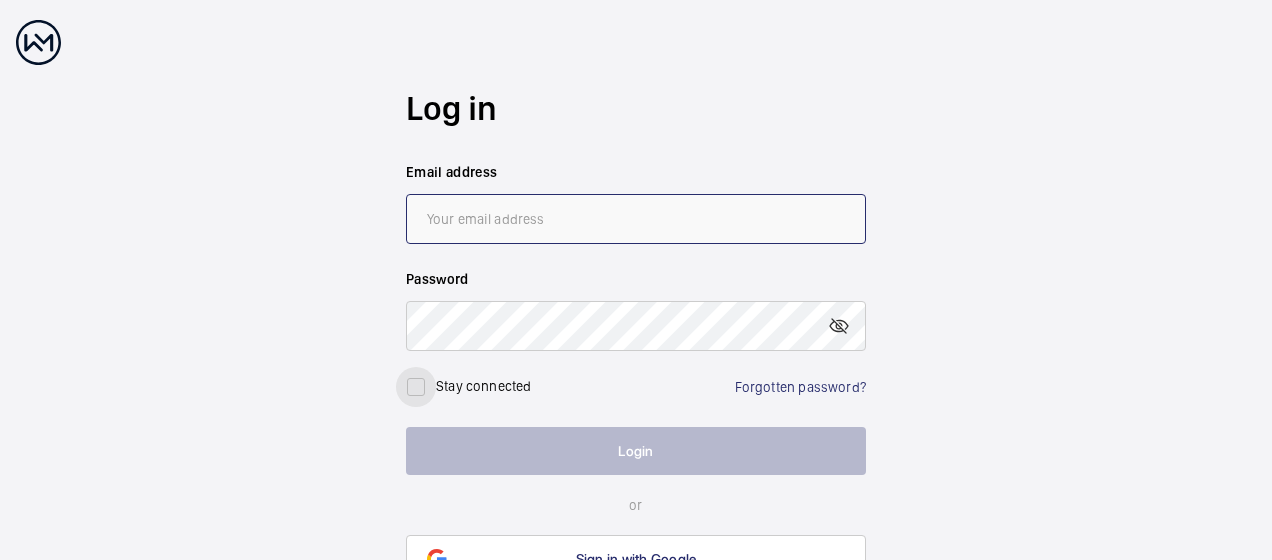 type on "[EMAIL]" 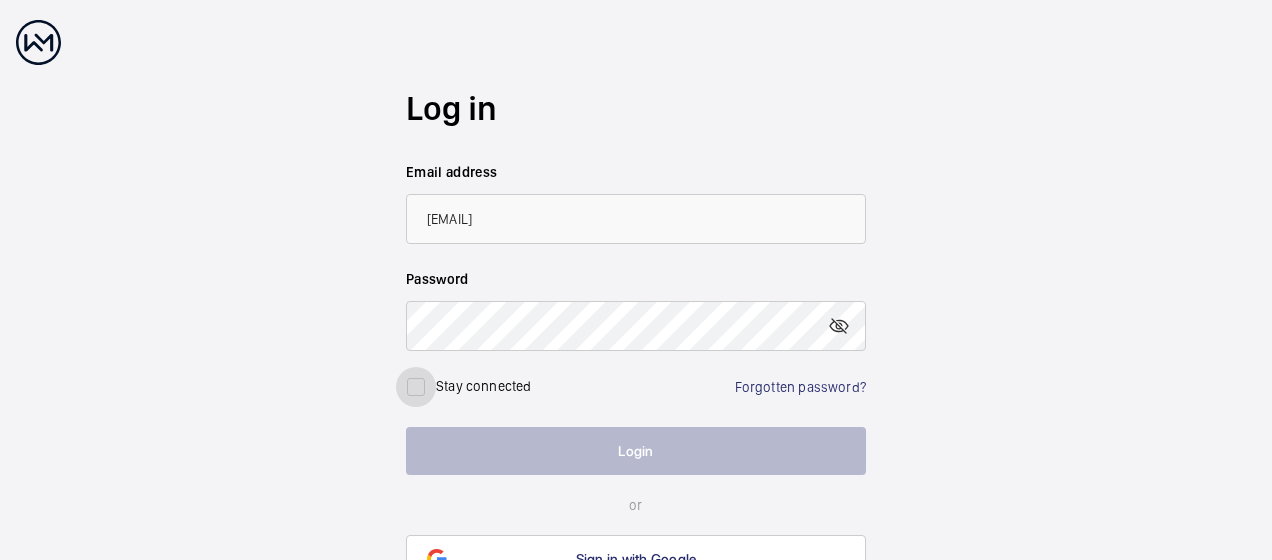 click at bounding box center [416, 387] 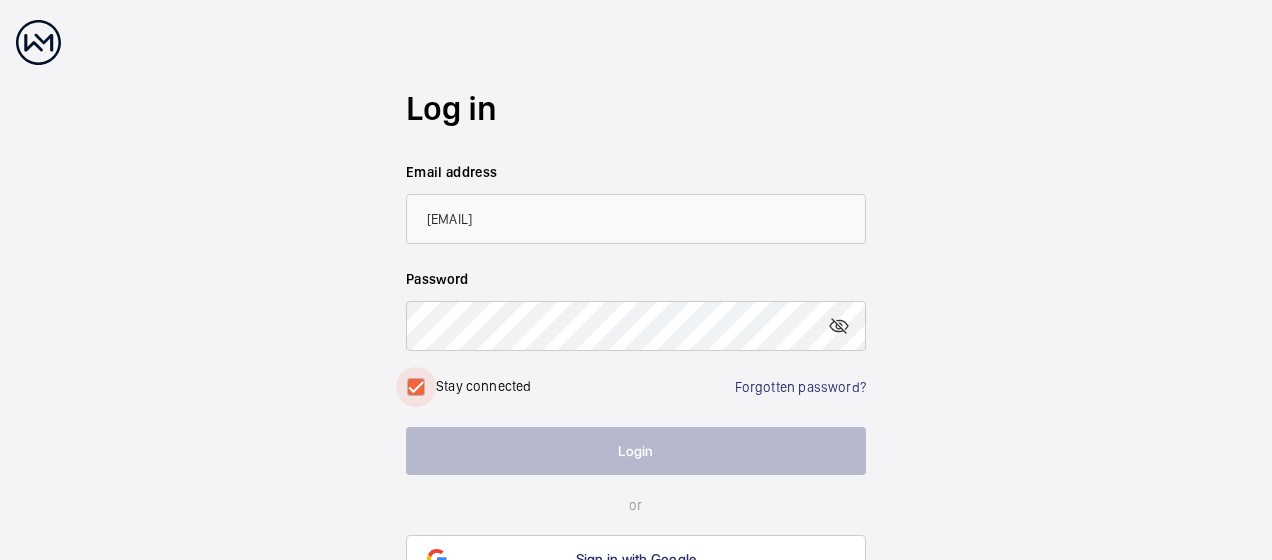 checkbox on "true" 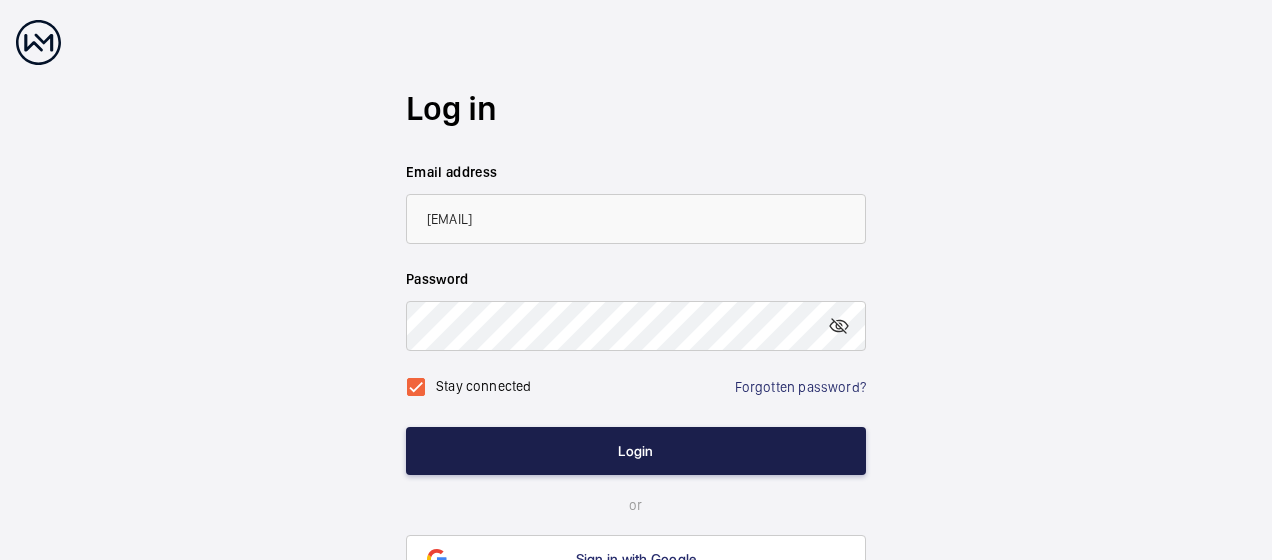 click on "Login" 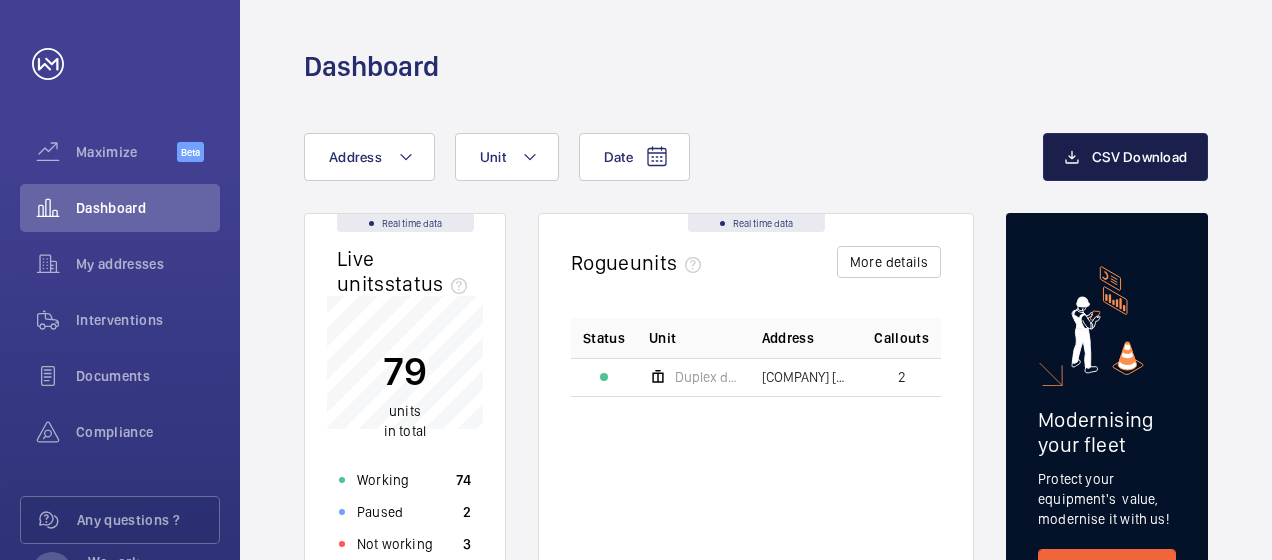 click on "CSV Download" 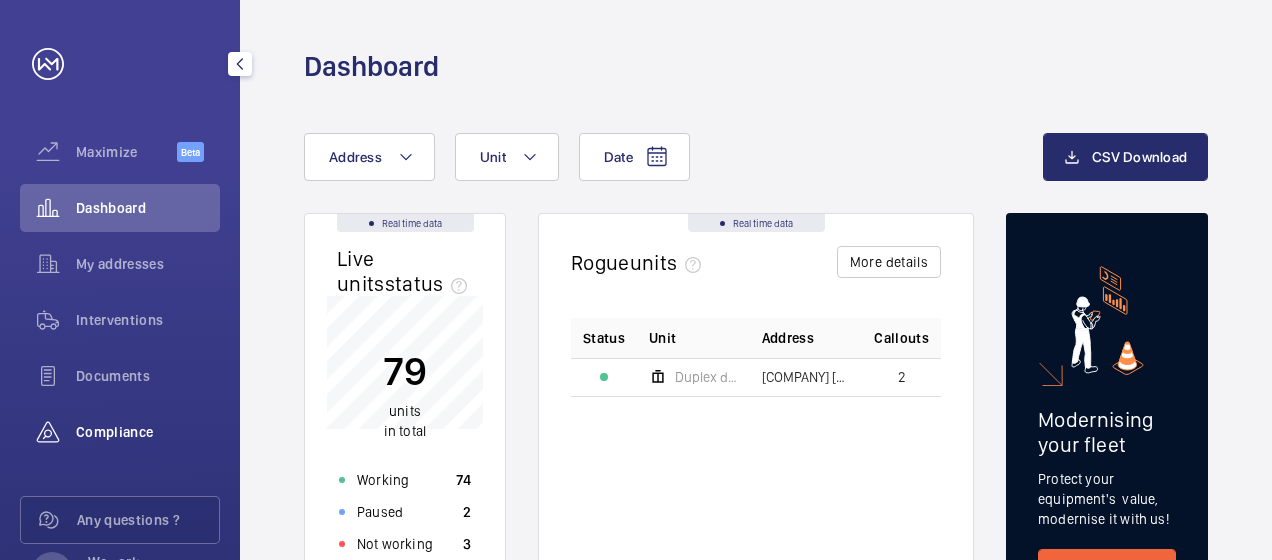 click on "Compliance" 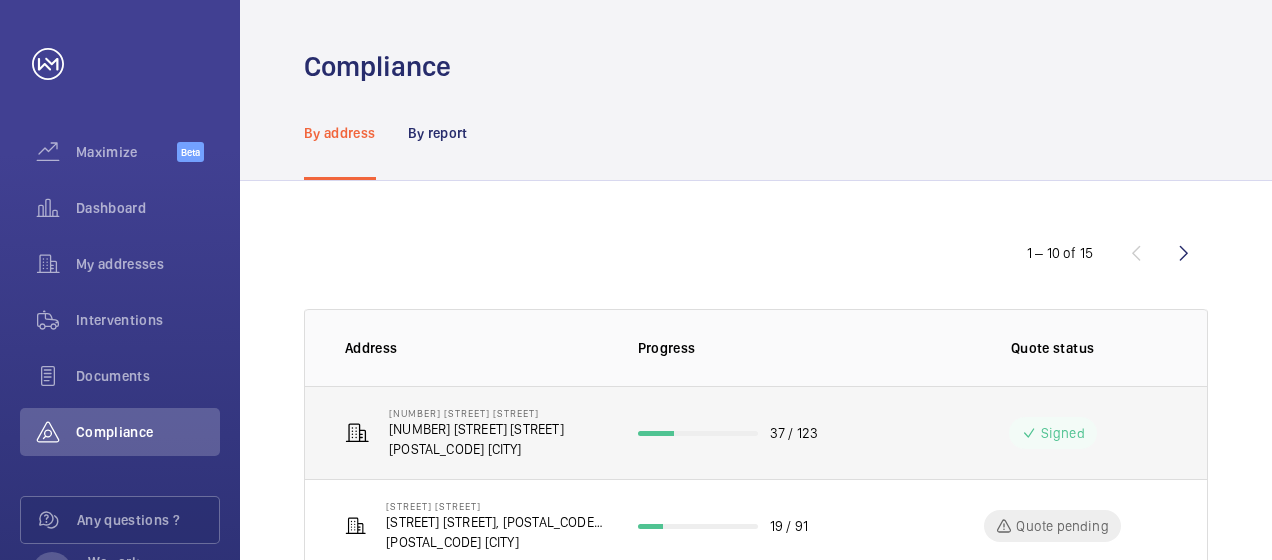 scroll, scrollTop: 166, scrollLeft: 0, axis: vertical 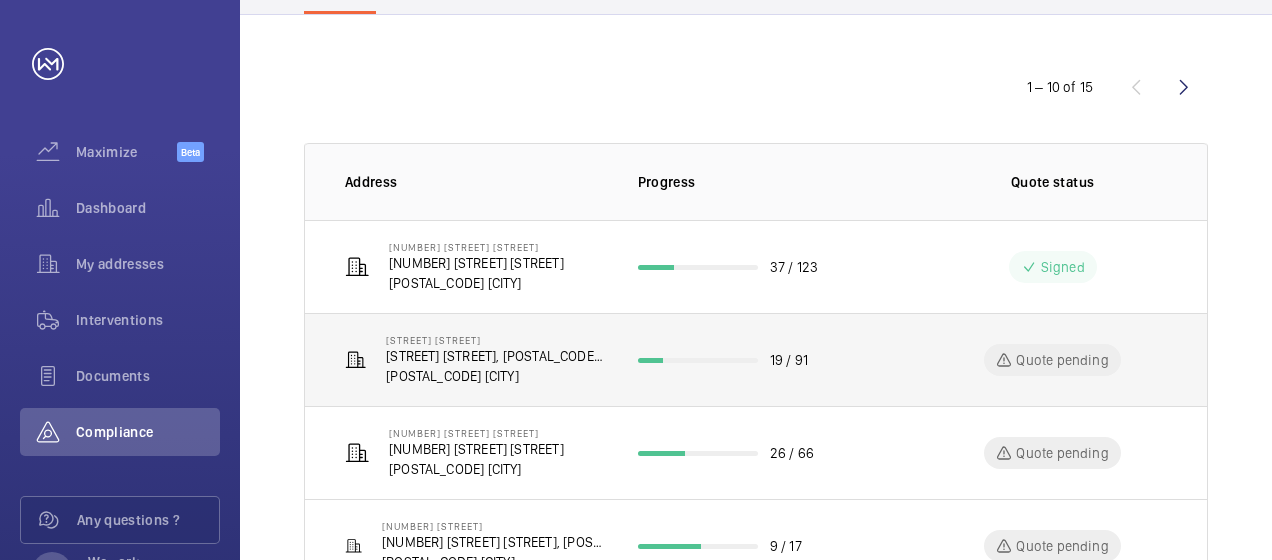 click on "[STREET] [STREET], [POSTAL_CODE] [CITY]" 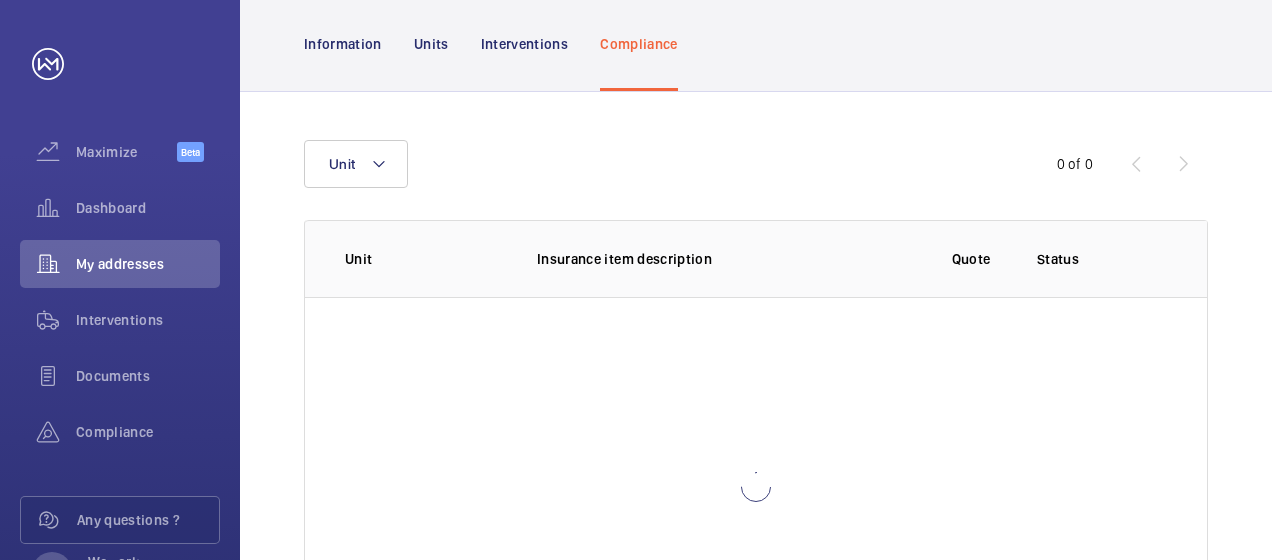 scroll, scrollTop: 243, scrollLeft: 0, axis: vertical 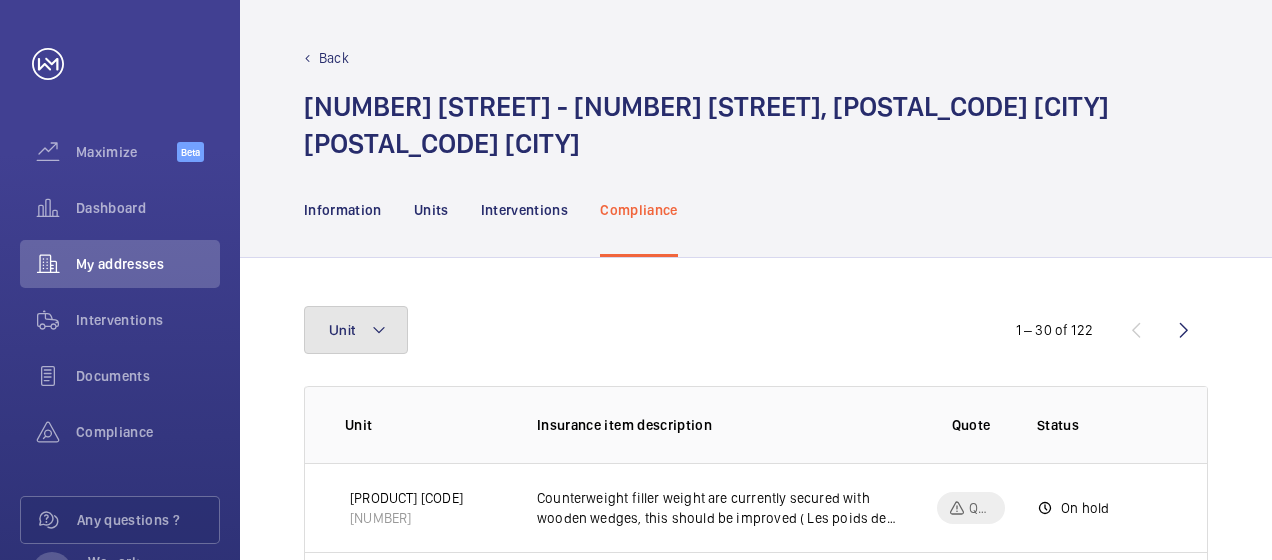 click 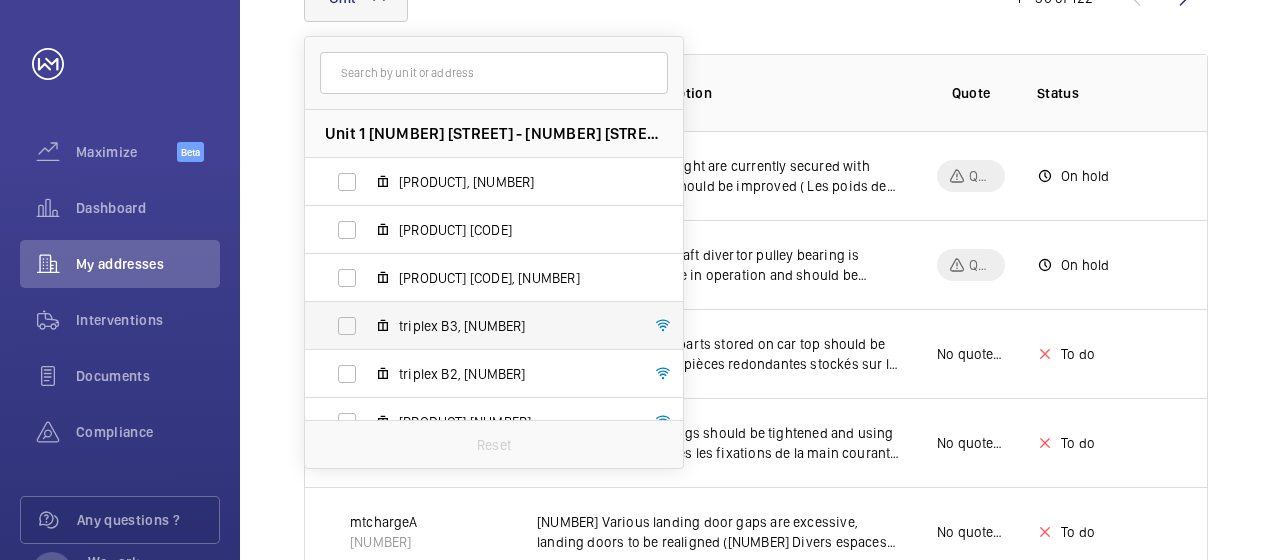 scroll, scrollTop: 333, scrollLeft: 0, axis: vertical 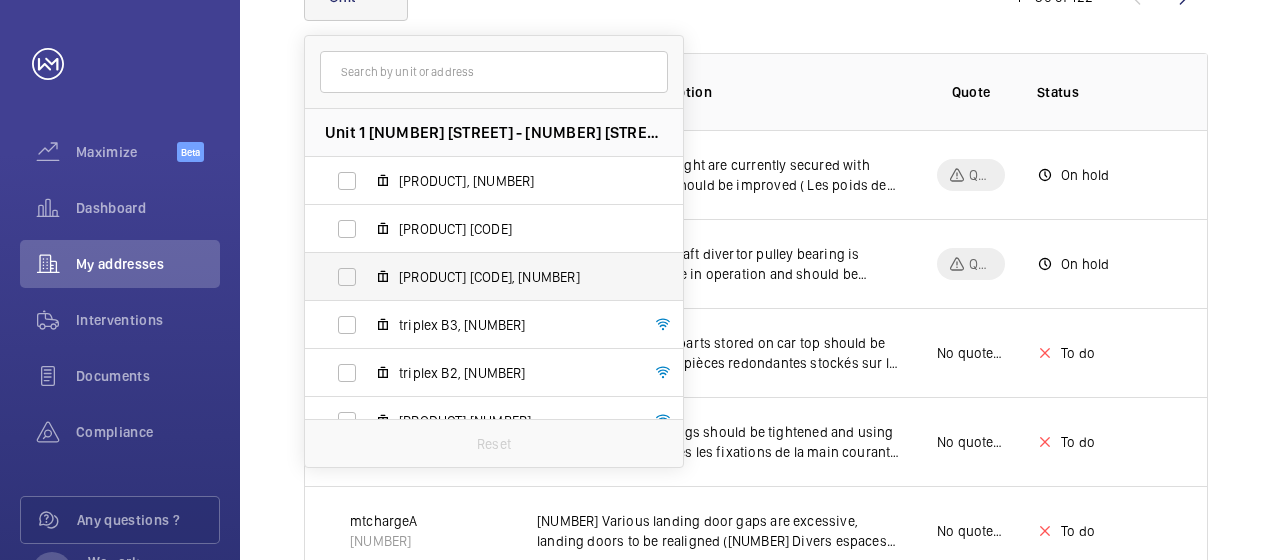 click on "[PRODUCT] [CODE], [NUMBER]" at bounding box center (478, 277) 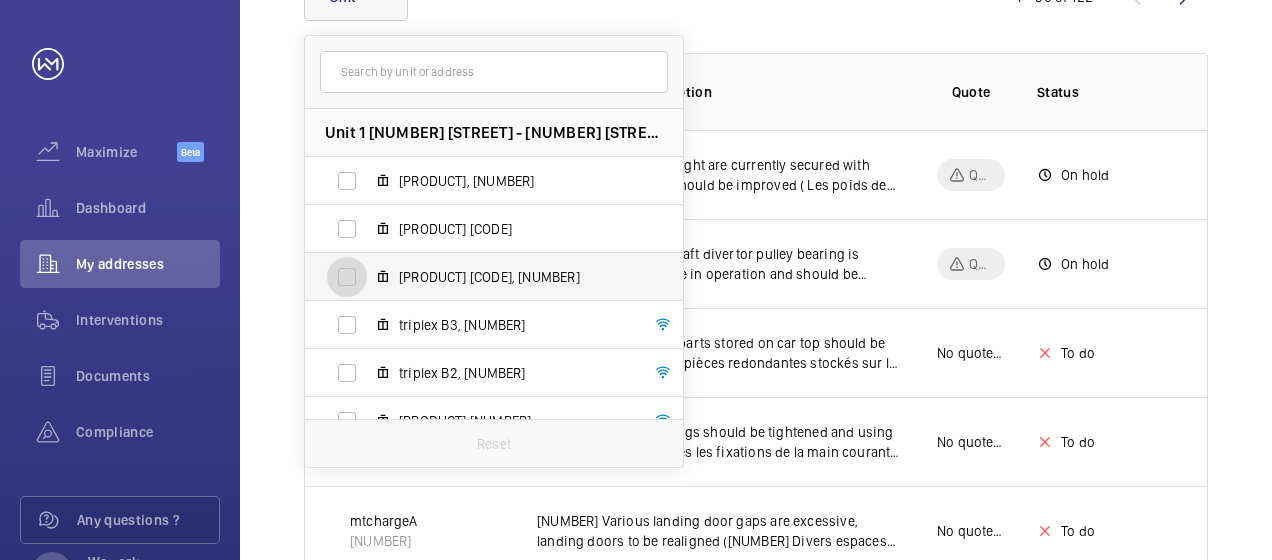 click on "[PRODUCT] [CODE], [NUMBER]" at bounding box center [347, 277] 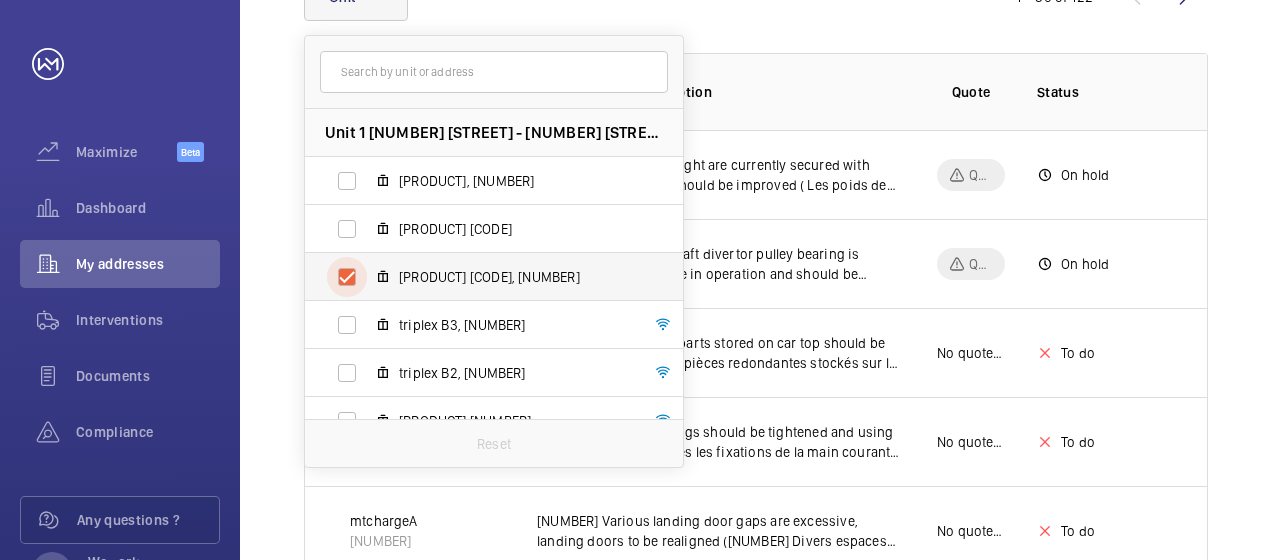 checkbox on "true" 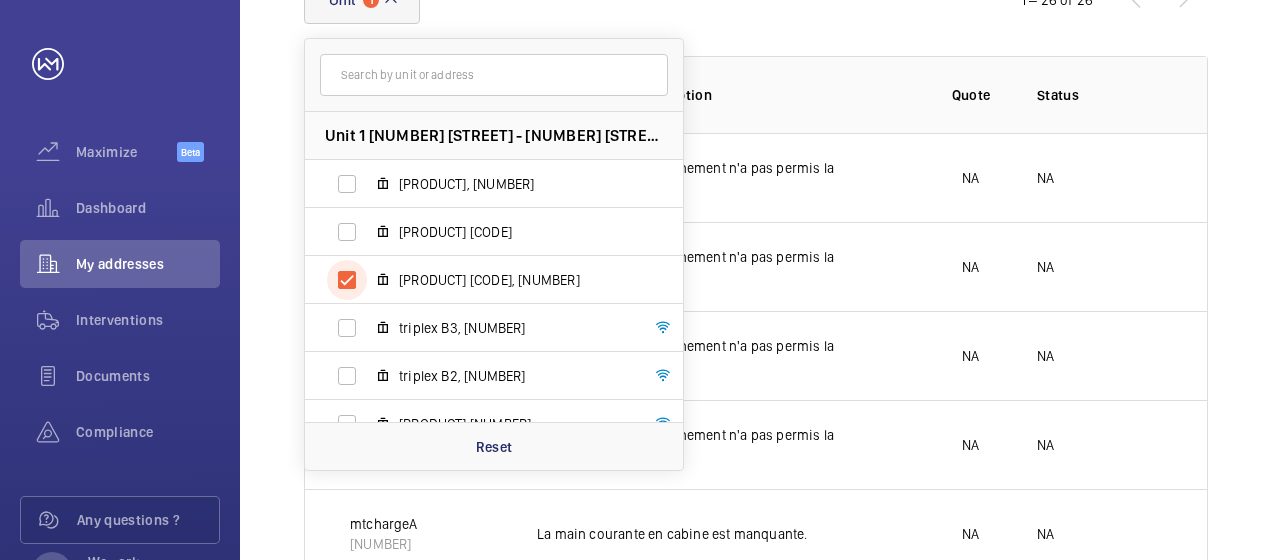 scroll, scrollTop: 333, scrollLeft: 0, axis: vertical 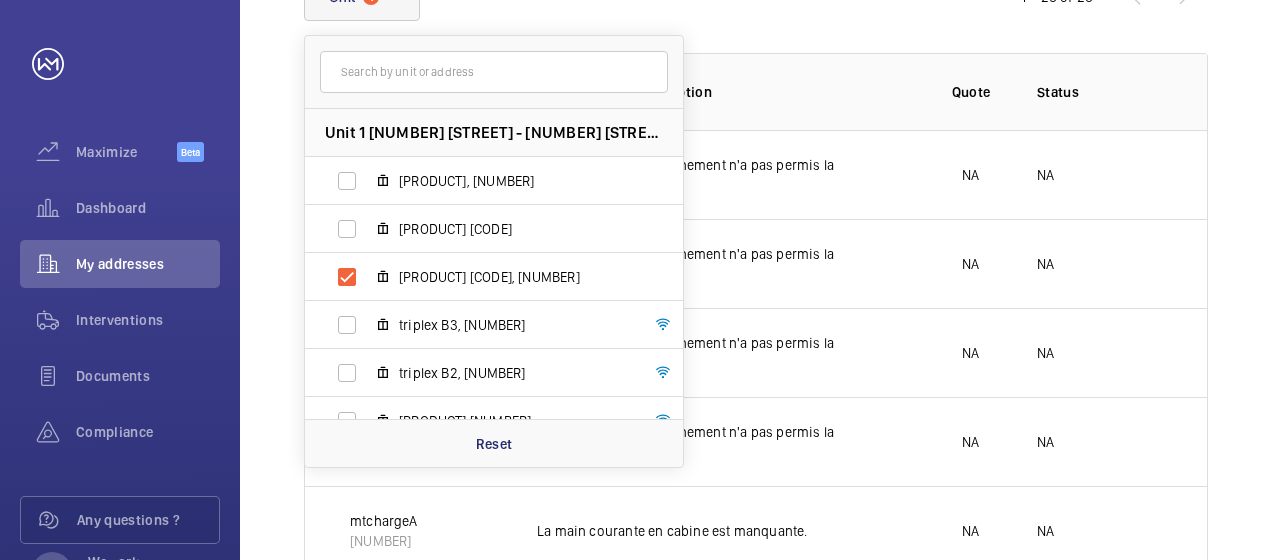 click on "Unit [NUMBER] [STREET] [STREET] - [STREET] [STREET], [POSTAL_CODE] [CITY], [POSTAL_CODE] [CITY] [PRODUCT], [NUMBER] [PRODUCT] [CODE], [NUMBER] [PRODUCT] [CODE], [NUMBER] [PRODUCT] [CODE], [NUMBER] [PRODUCT] [CODE], [NUMBER] [PRODUCT] [CODE], [NUMBER] [PRODUCT] [CODE], [NUMBER] [PRODUCT] [CODE], [NUMBER] Reset  [NUMBER] – [NUMBER] of [NUMBER]  Unit Insurance item description Quote Status Certificate  [PRODUCT] [CODE]  L'absence d'accompagnement n'a pas permis la
vérification de ce point. NA NA  [PRODUCT] [CODE]  L'absence d'accompagnement n'a pas permis la
vérification de ce point. NA NA  [PRODUCT] [CODE]  L'absence d'accompagnement n'a pas permis la
vérification de ce point. NA NA  [PRODUCT] [CODE]  L'absence d'accompagnement n'a pas permis la
vérification de ce point. NA NA  [PRODUCT] [CODE]  La main courante en cabine est manquante. NA NA  [PRODUCT] [CODE]  L'absence d'accompagnement n'a pas permis la
vérification de ce point. NA NA  [PRODUCT] [CODE]  NA NA  [PRODUCT] [CODE]  NA NA  [PRODUCT] [CODE]  NA NA To do" 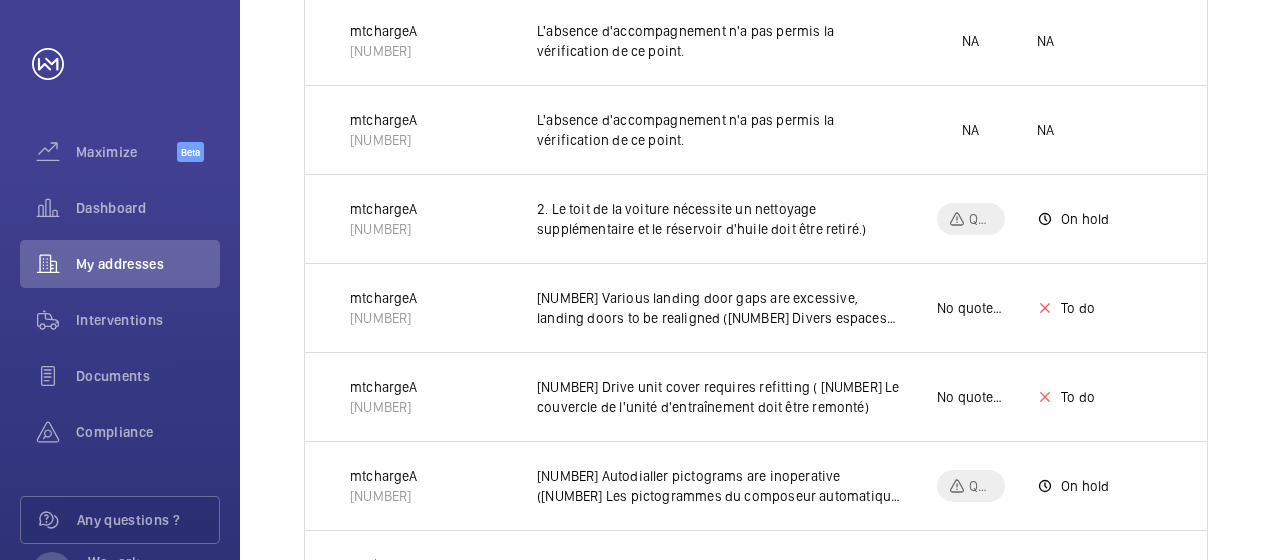scroll, scrollTop: 0, scrollLeft: 0, axis: both 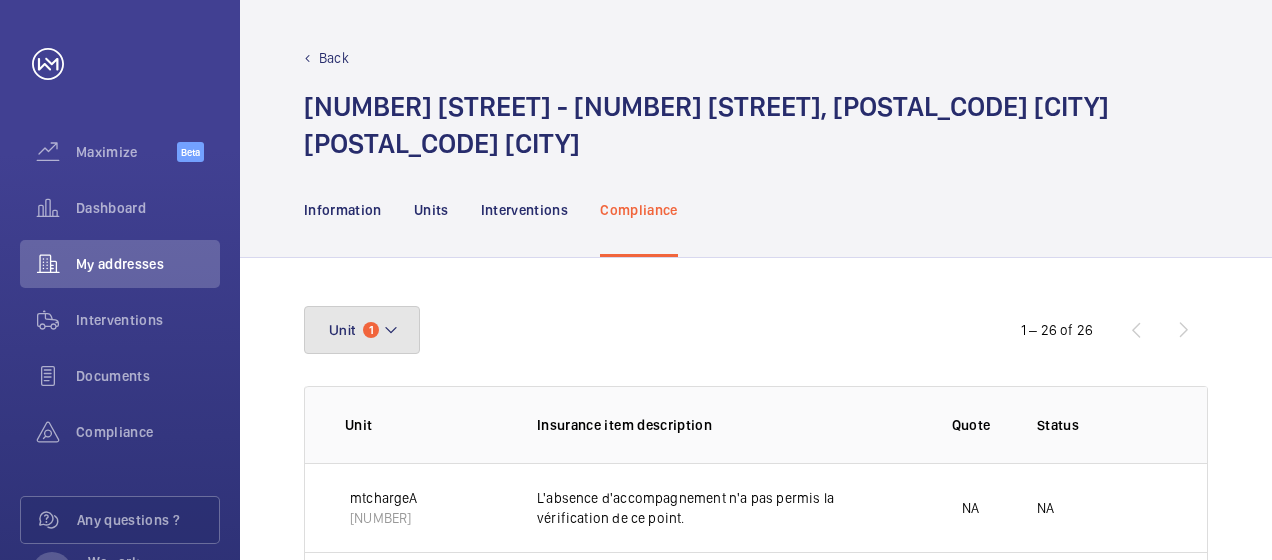 click 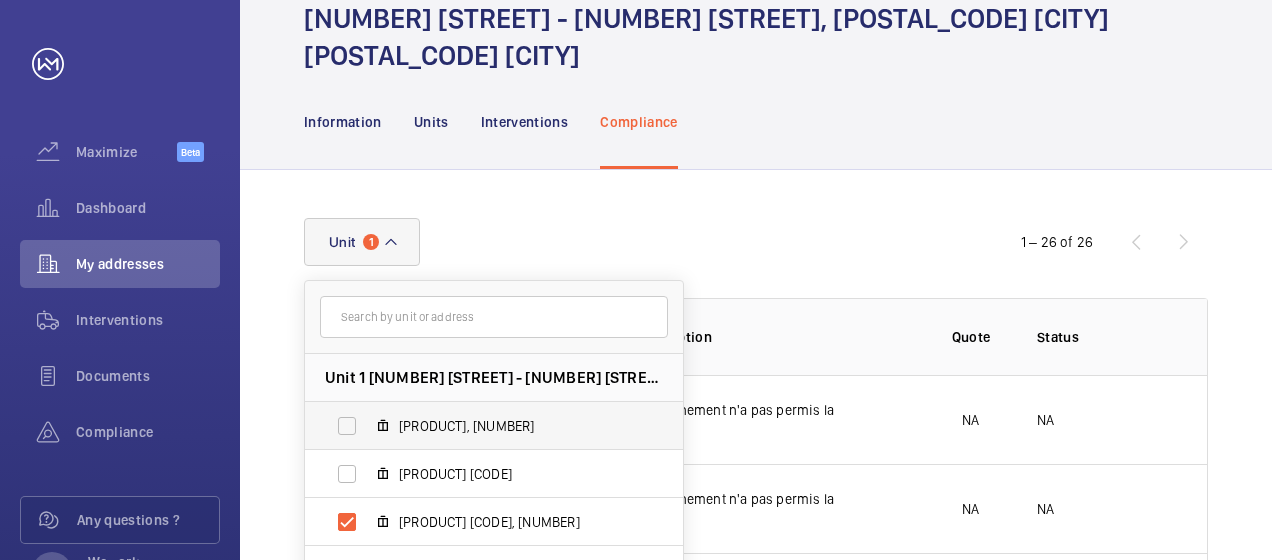 scroll, scrollTop: 166, scrollLeft: 0, axis: vertical 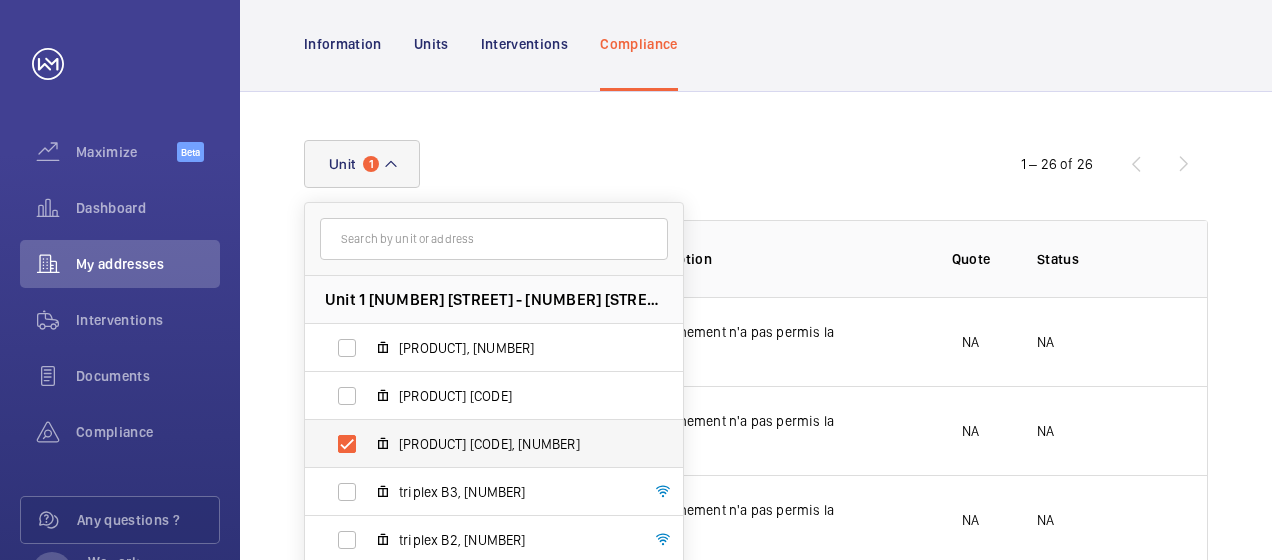 click on "[PRODUCT] [CODE], [NUMBER]" at bounding box center [515, 444] 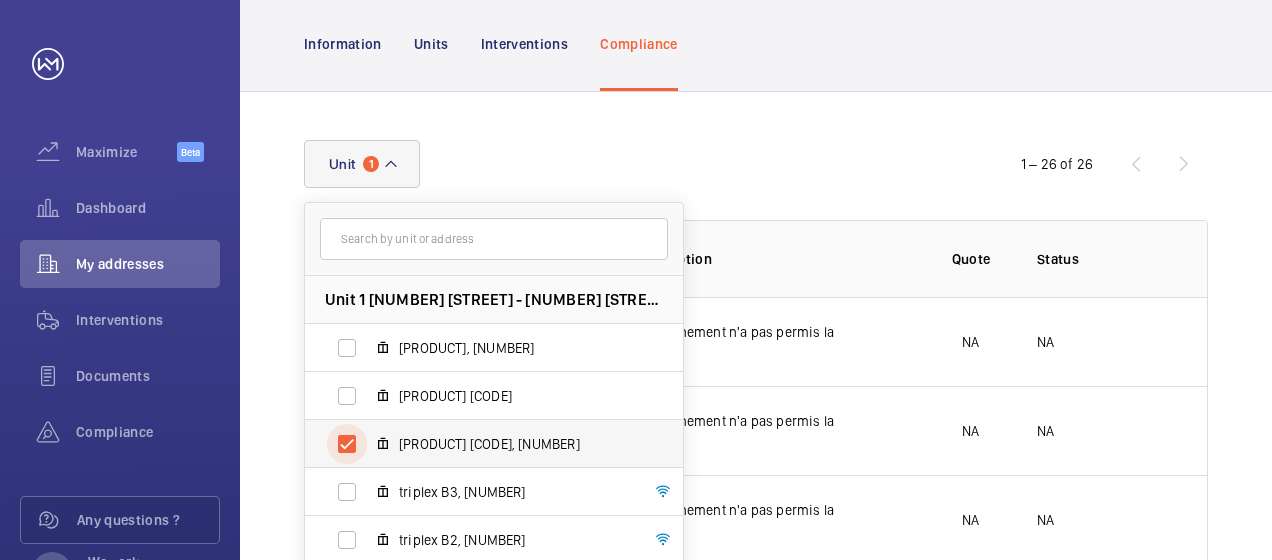click on "[PRODUCT] [CODE], [NUMBER]" at bounding box center (347, 444) 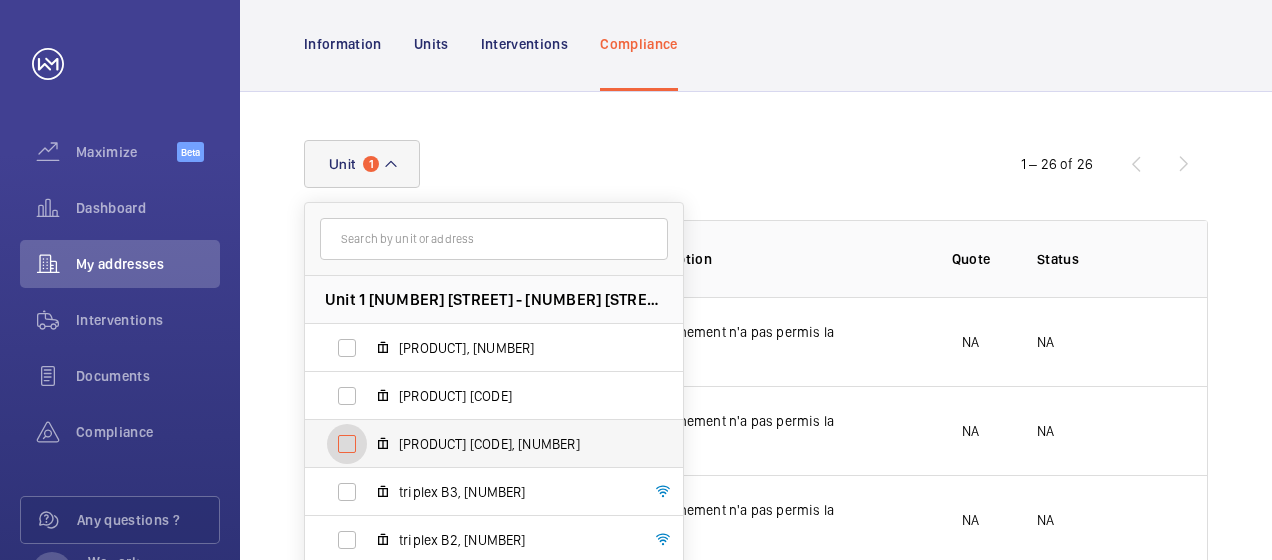 checkbox on "false" 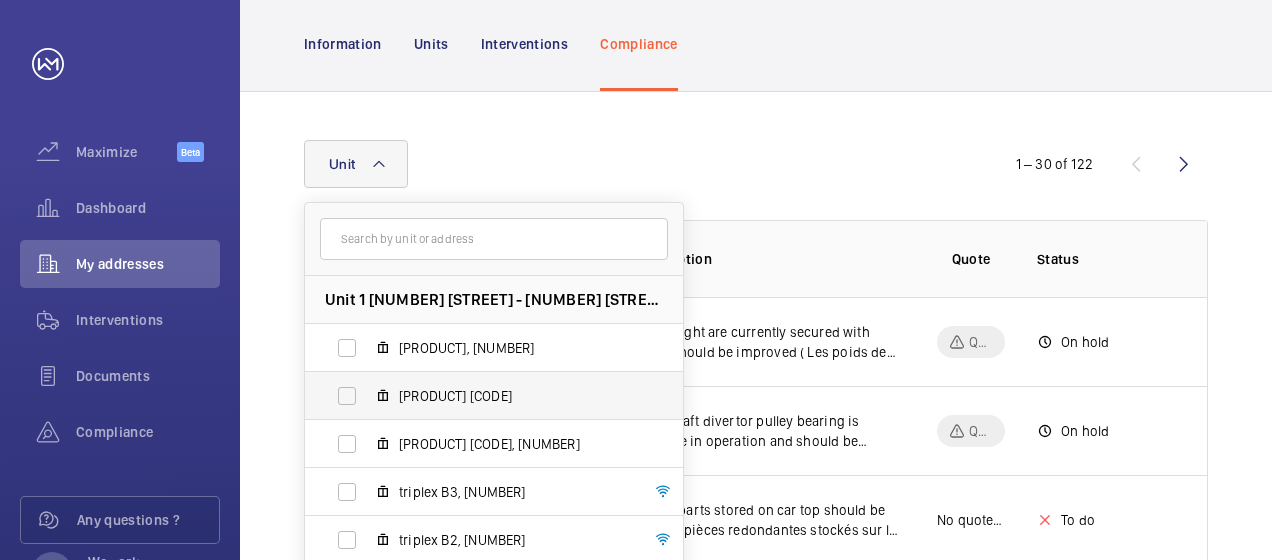 click on "[PRODUCT] [CODE]" at bounding box center [478, 396] 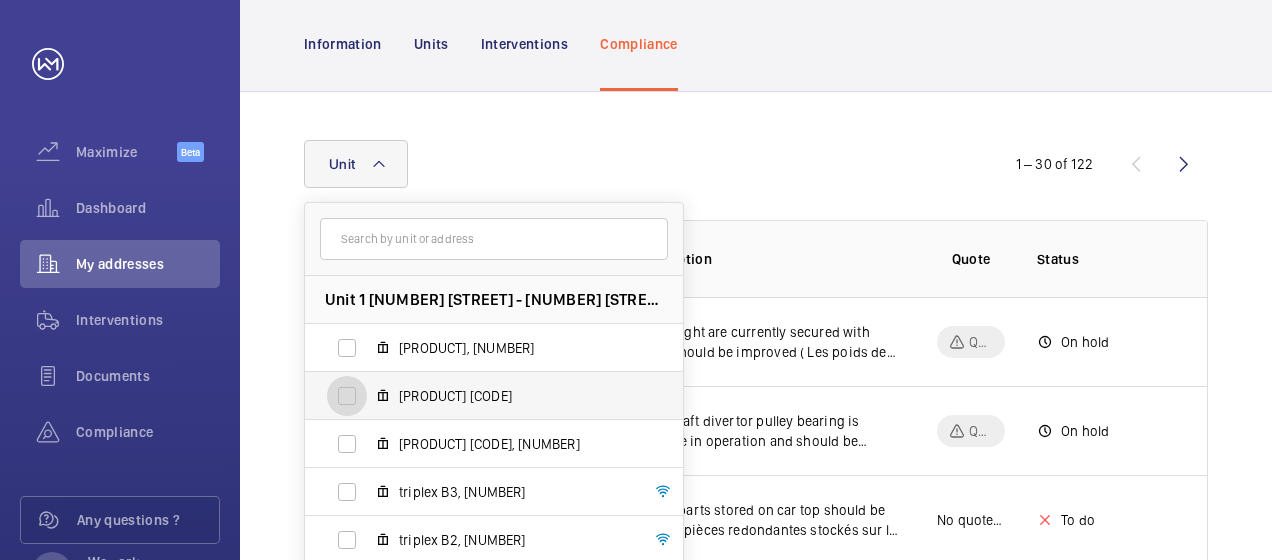 click on "[PRODUCT] [CODE]" at bounding box center [347, 396] 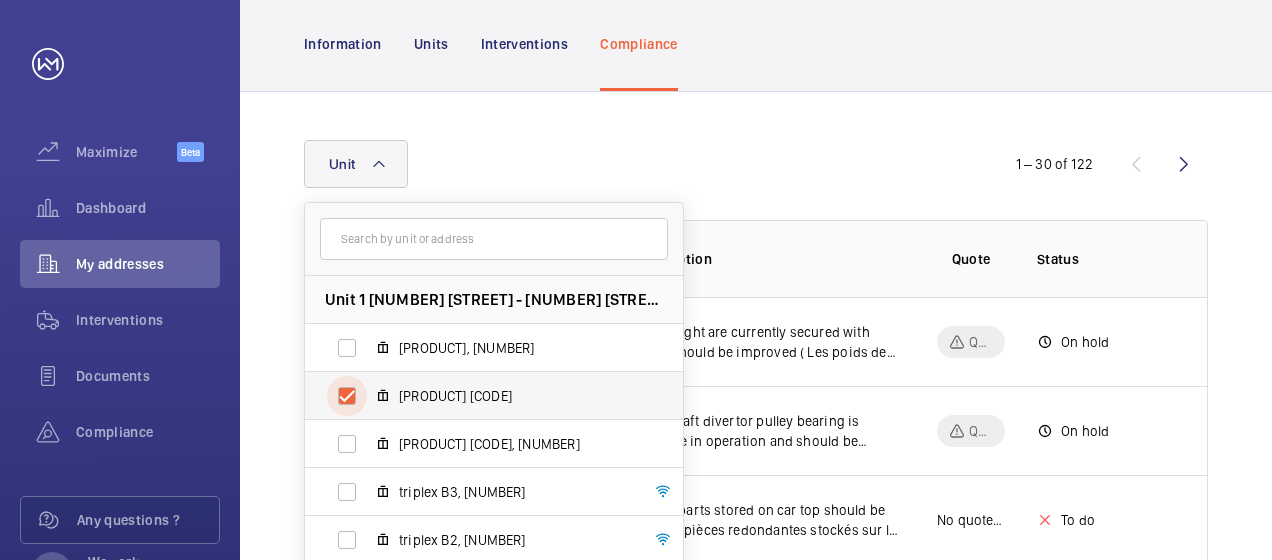checkbox on "true" 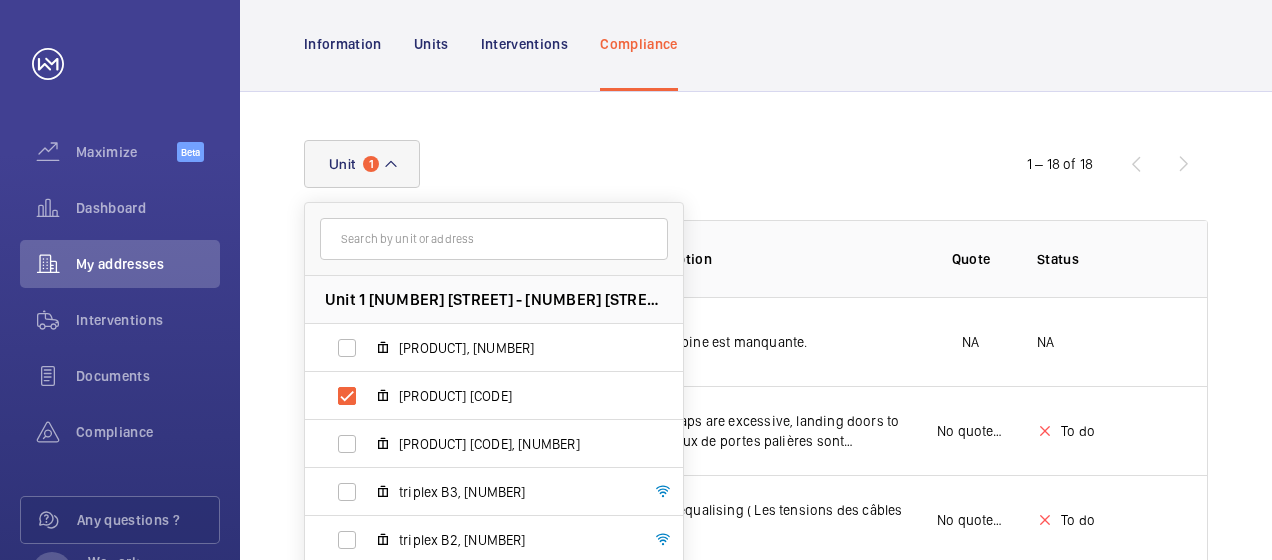 click on "Unit 1 [NUMBER] [STREET] - [NUMBER] [STREET], [POSTAL_CODE] [CITY], [POSTAL_CODE] [CITY] plateforme elevatrice, [NUMBER] mtcharge B, [NUMBER] mtchargeA, [NUMBER] triplex B3, [NUMBER] triplex B2, [NUMBER] triplex B1, [NUMBER] triplex A3, [NUMBER] triplex A2, [NUMBER] triplex A1, [NUMBER] Reset 1 – 18 of 18 Unit Insurance item description Quote Status Certificate mtcharge B [NUMBER] Divers jeux de portes palières sont excessifs, les portes palières doivent être réalignées. No quote needed To do mtcharge B [NUMBER] Les tensions des câbles doivent être égalisées No quote needed To do mtcharge B [NUMBER] Les portes de l'étage 0 (arrière) s'encrassent lors de l'ouverture/fermeture No quote needed To do mtcharge B [NUMBER] No quote needed NA" 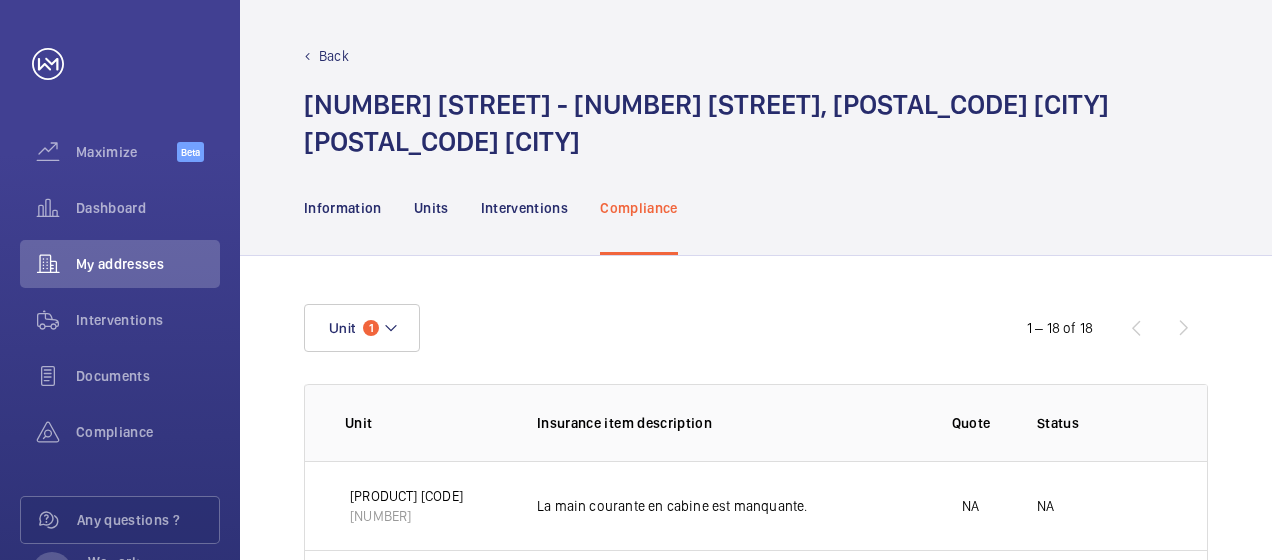 scroll, scrollTop: 0, scrollLeft: 0, axis: both 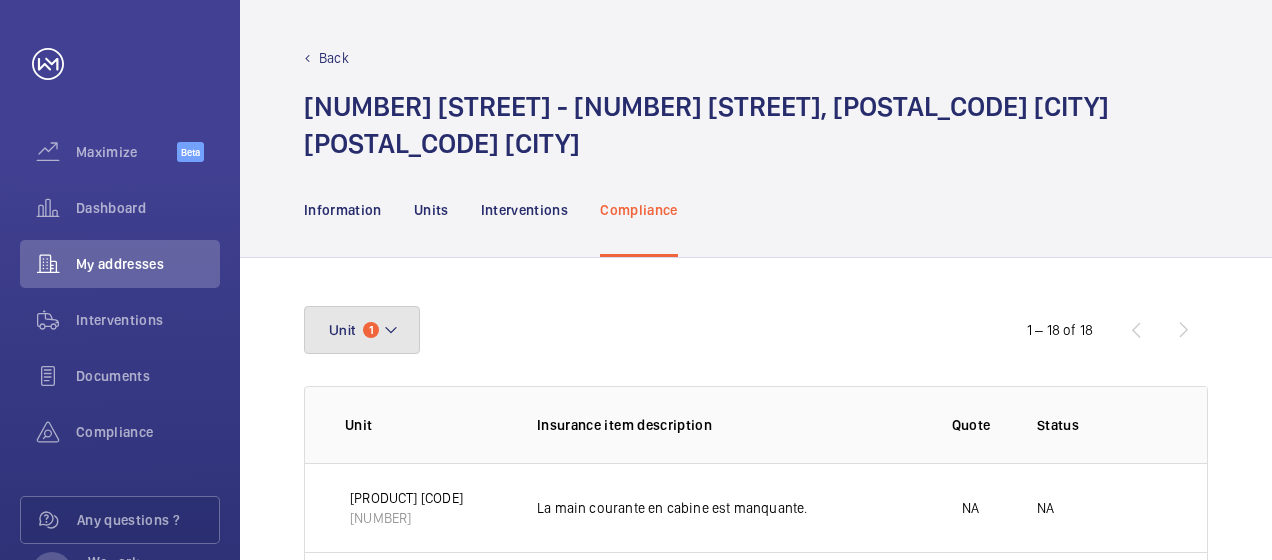click 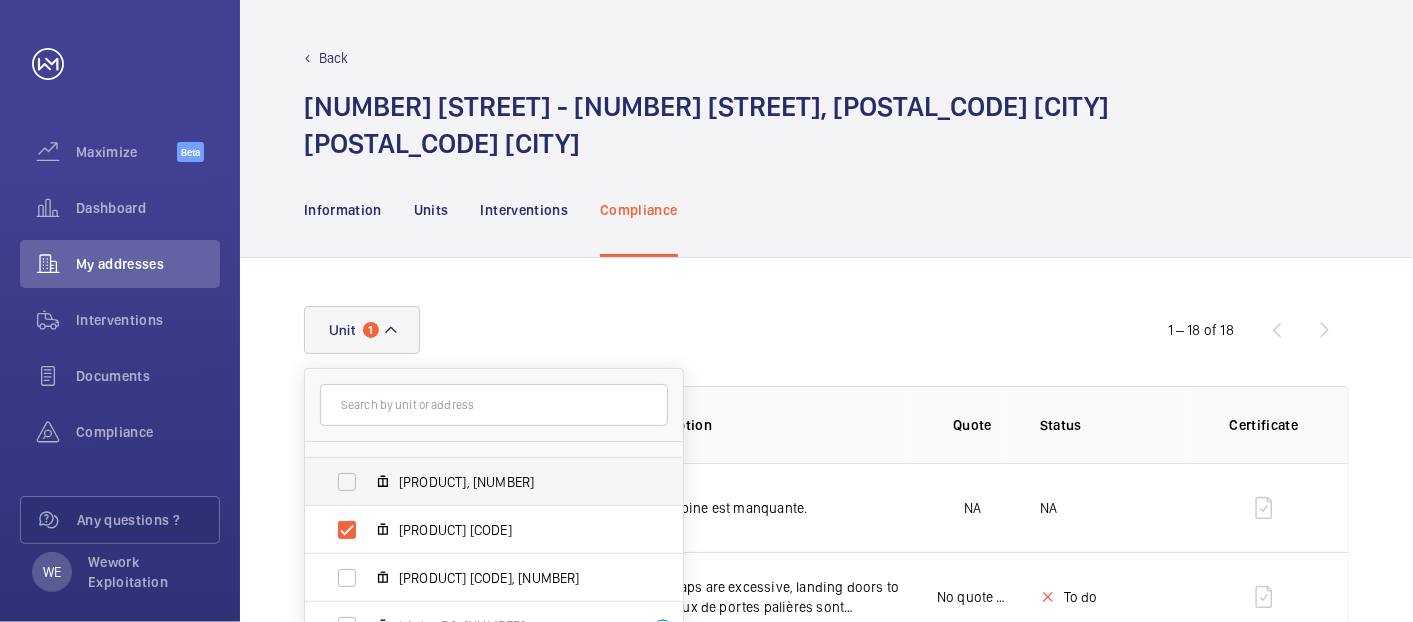 scroll, scrollTop: 0, scrollLeft: 0, axis: both 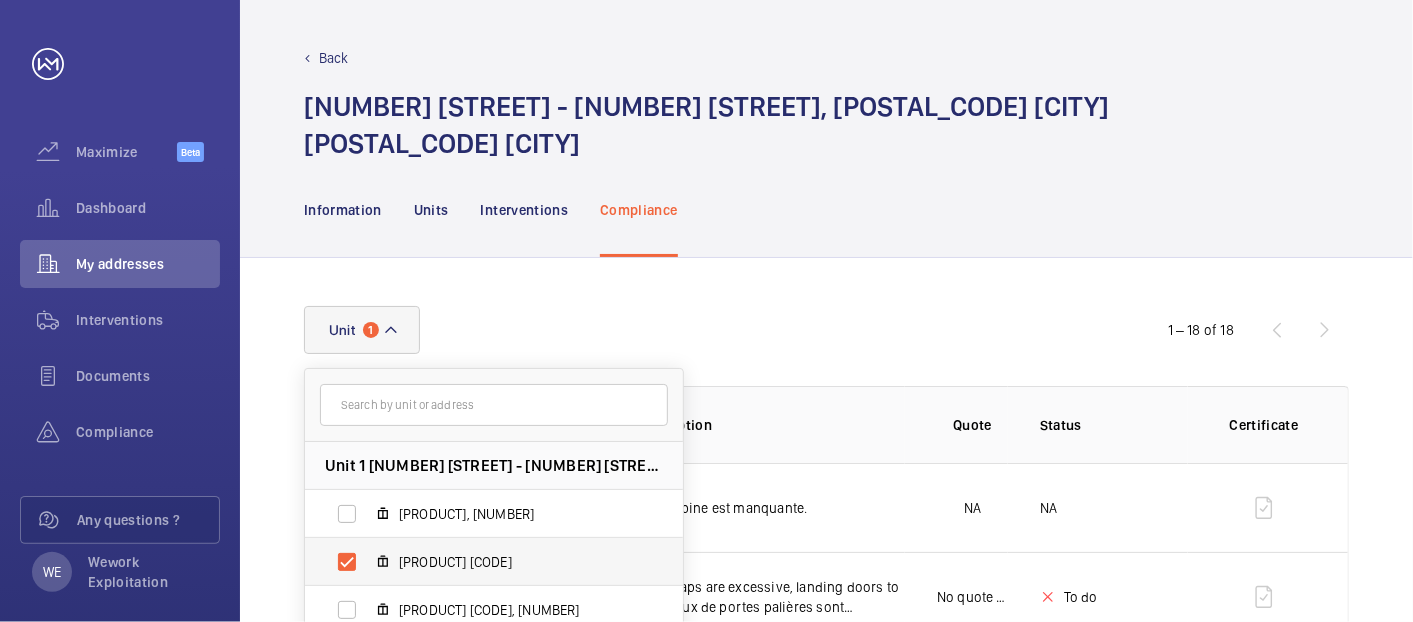 click on "[PRODUCT] [CODE]" at bounding box center (478, 562) 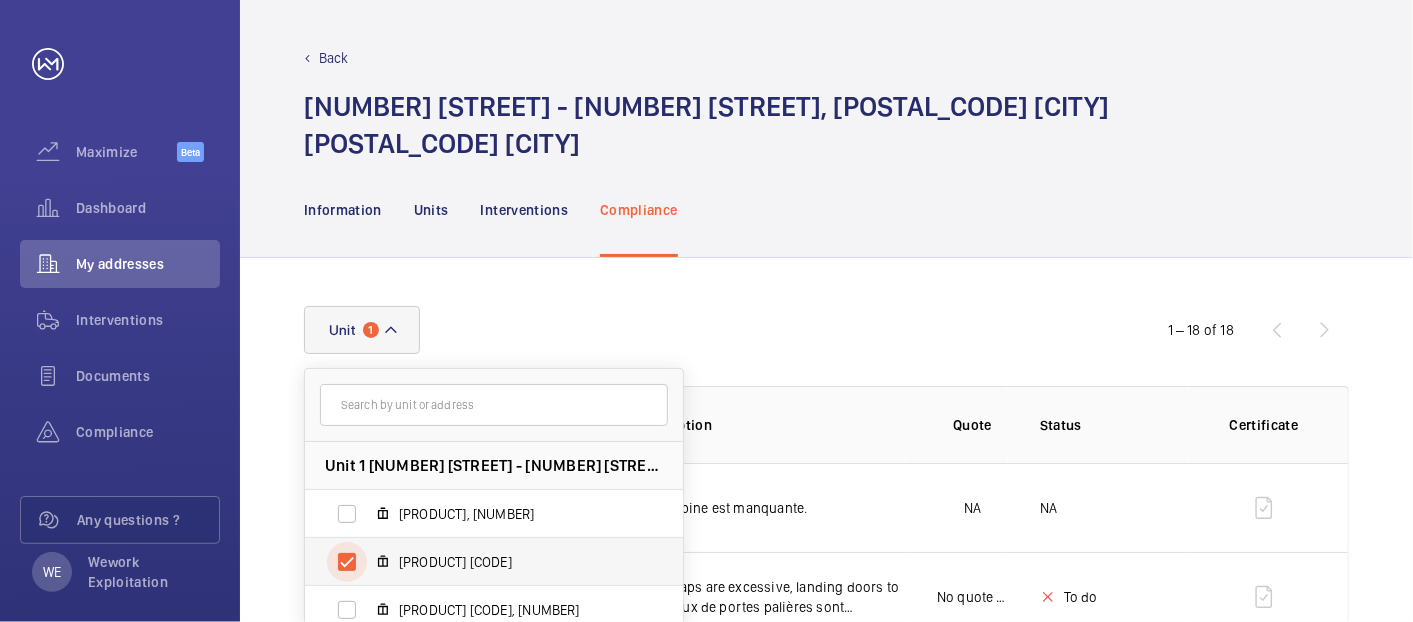 click on "[PRODUCT] [CODE]" at bounding box center [347, 562] 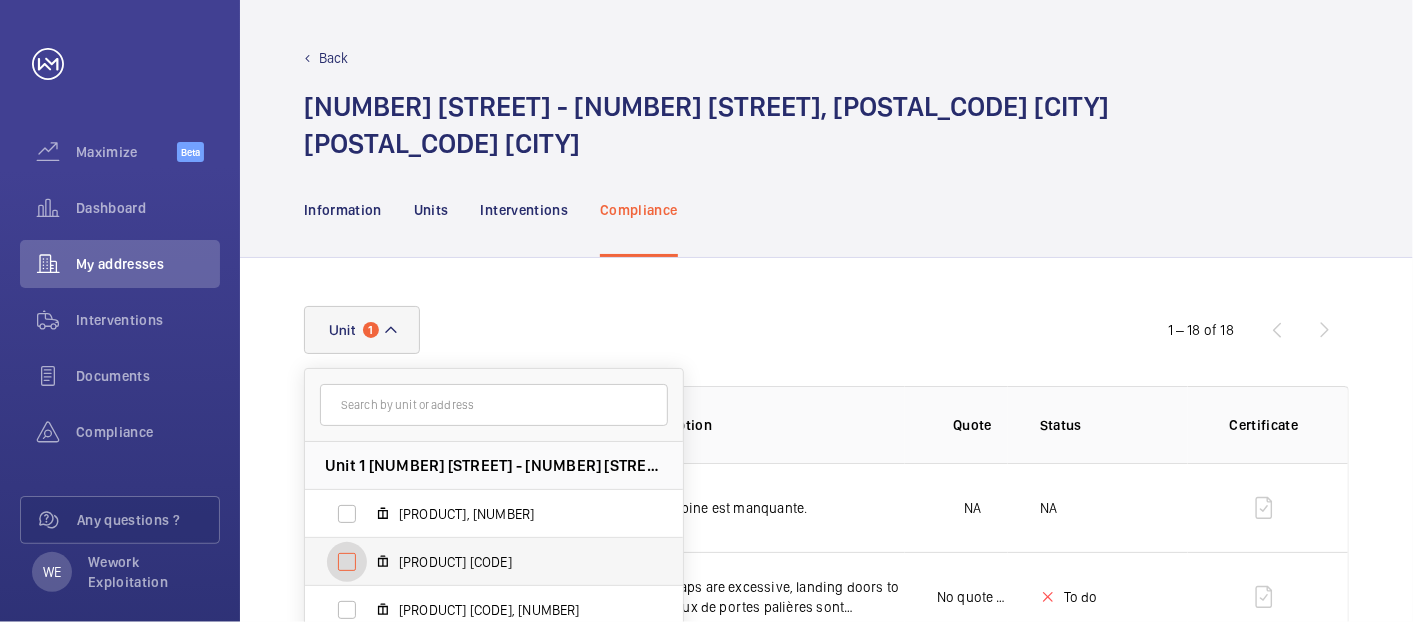 checkbox on "false" 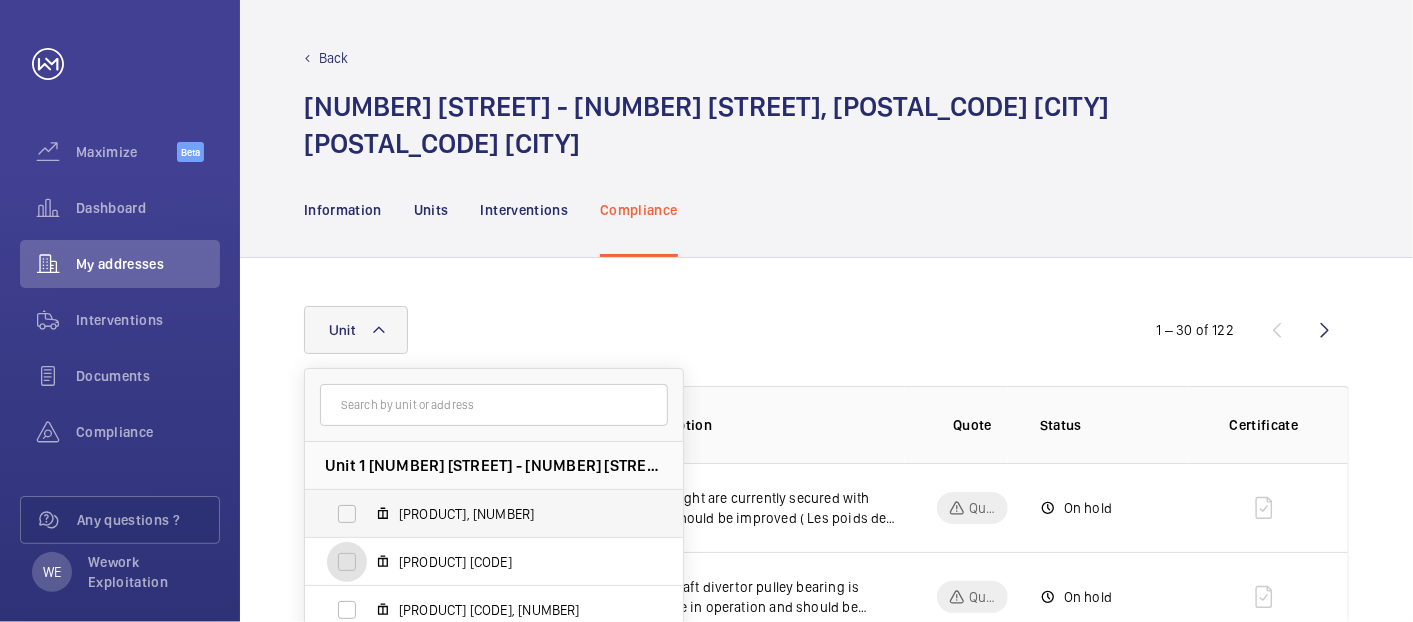 scroll, scrollTop: 170, scrollLeft: 0, axis: vertical 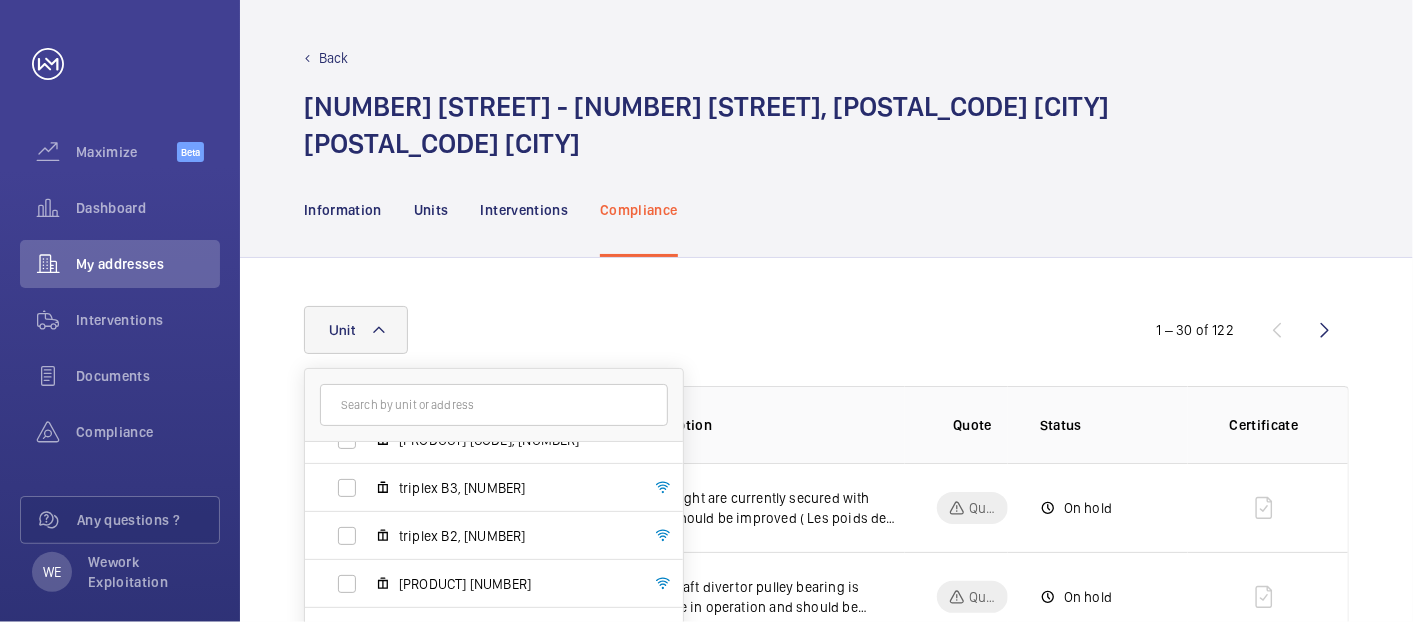 drag, startPoint x: 677, startPoint y: 568, endPoint x: 682, endPoint y: 555, distance: 13.928389 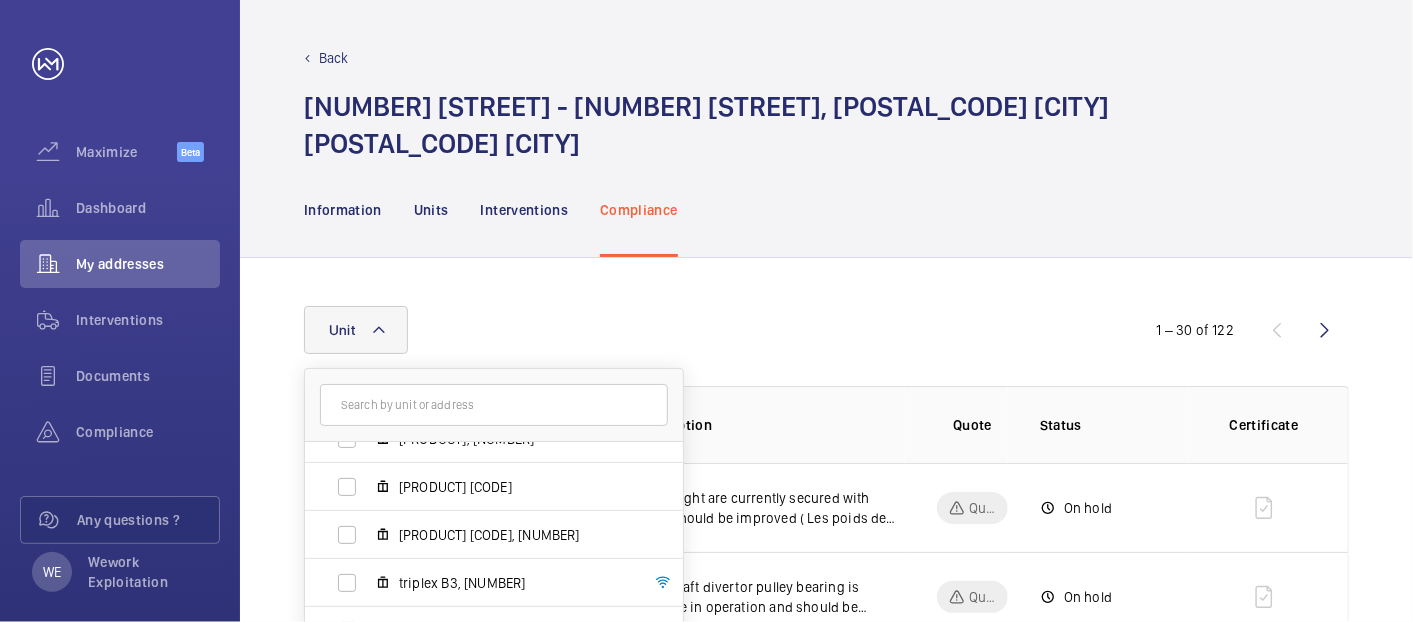 scroll, scrollTop: 71, scrollLeft: 0, axis: vertical 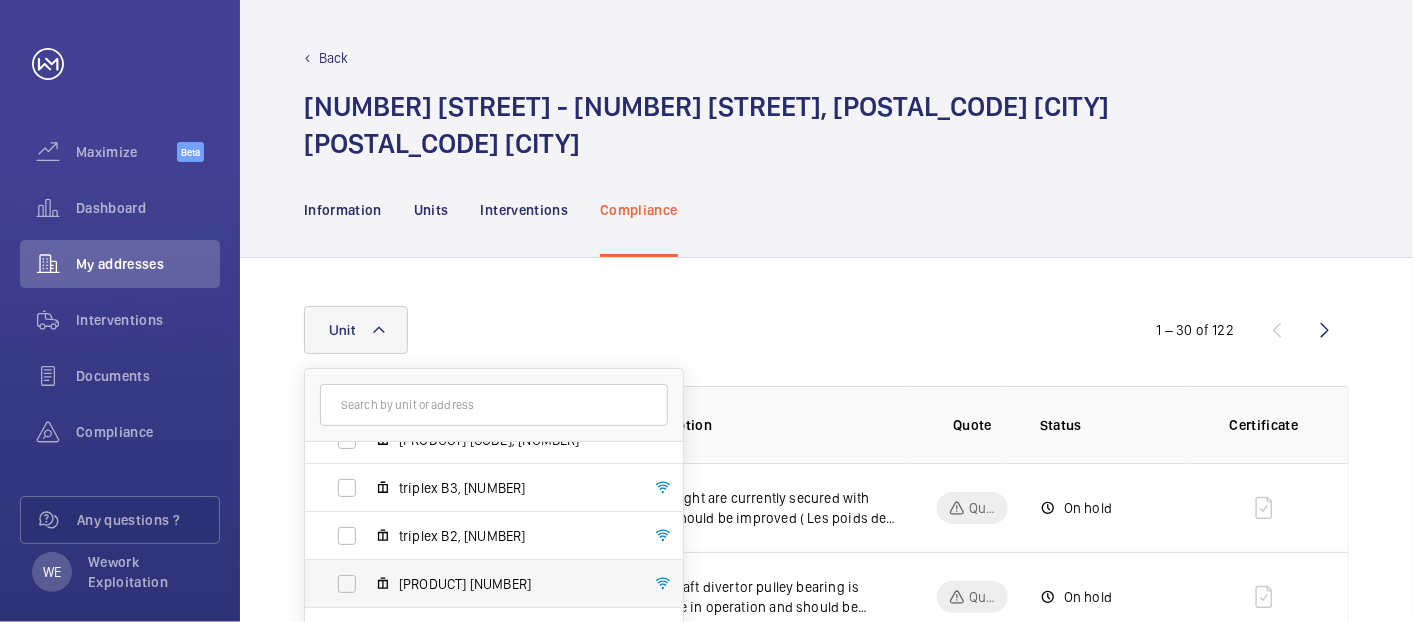 click on "[PRODUCT] [NUMBER]" 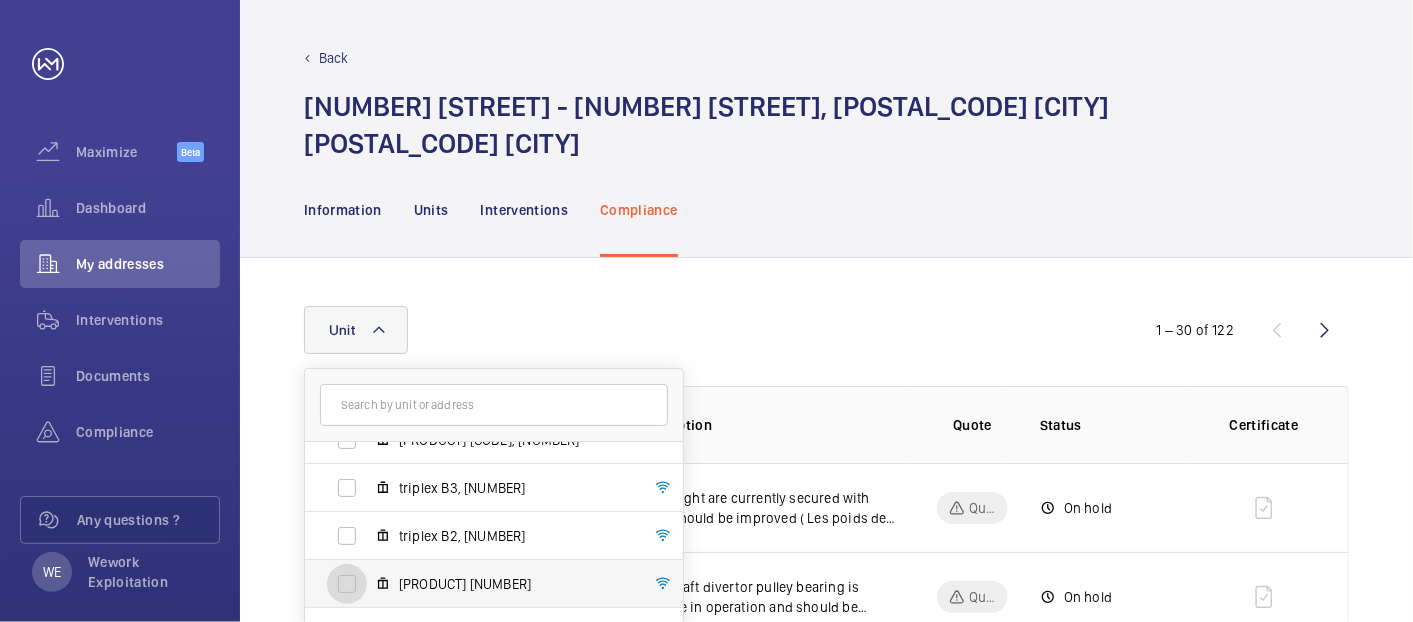 click on "[PRODUCT] [NUMBER]" at bounding box center [347, 584] 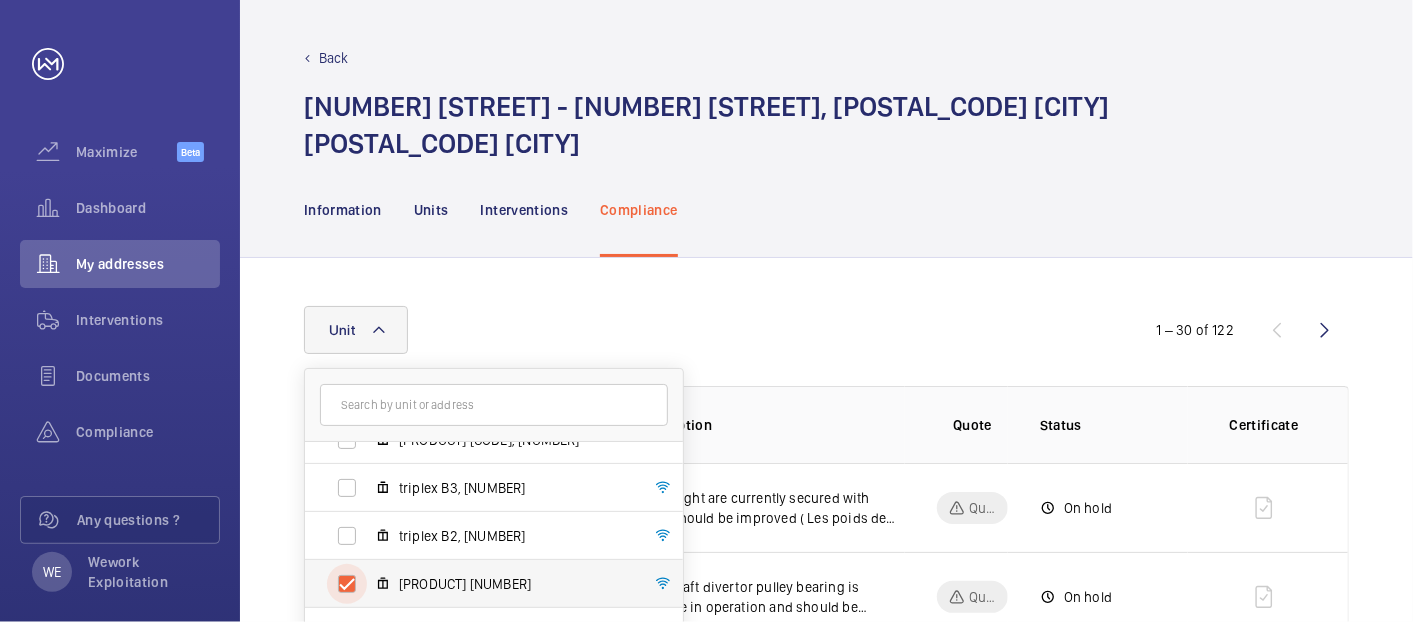 checkbox on "true" 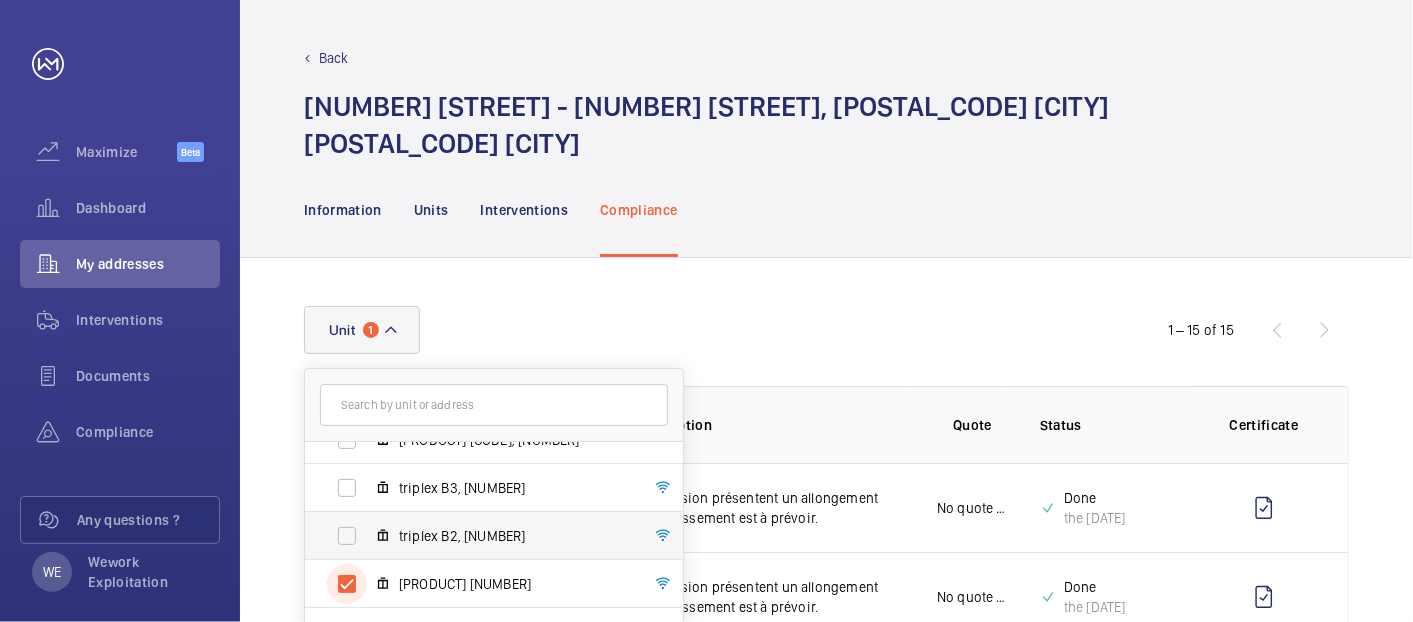 scroll, scrollTop: 0, scrollLeft: 0, axis: both 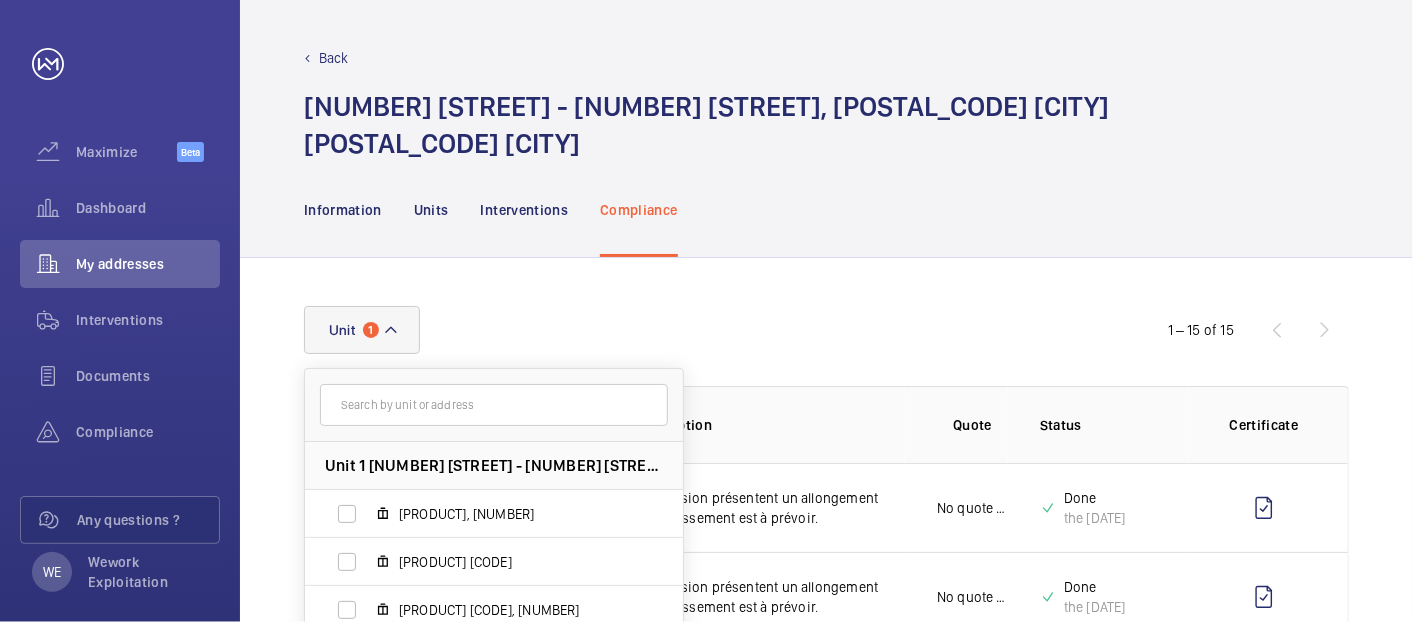 click on "Unit 1 [NUMBER] [STREET] - [NUMBER] [STREET], [POSTAL_CODE] [CITY], [POSTAL_CODE] [CITY] plateforme elevatrice, [NUMBER] mtcharge B, [NUMBER] mtchargeA, [NUMBER] triplex B3, [NUMBER] triplex B2, [NUMBER] triplex B1, [NUMBER] triplex A3, [NUMBER] triplex A2, [NUMBER] triplex A1, [NUMBER] Reset 1 – 15 of 15 Unit Insurance item description Quote Status Certificate triplex B1 [NUMBER] Les organes de suspension présentent un allongement excessif, leur raccourcissement est à prévoir. No quote needed Done triplex B1 [NUMBER] Les organes de suspension présentent un allongement excessif, leur raccourcissement est à prévoir. No quote needed Done triplex B1 [NUMBER] 2. Le haut du roulement de la poulie de renvoi d'arbre fait un bruit excessif lors du fonctionnement et doit être rectifié/remplacé. Quote pending On hold triplex B1 [NUMBER] On hold" 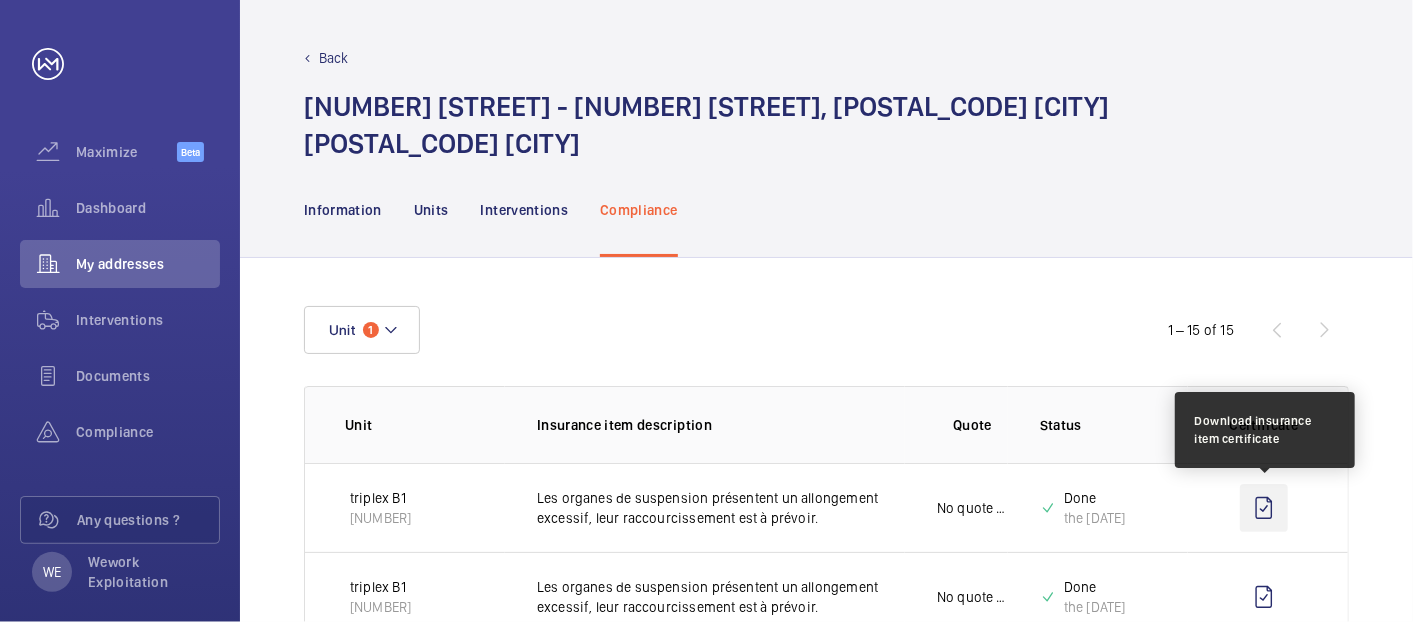 click 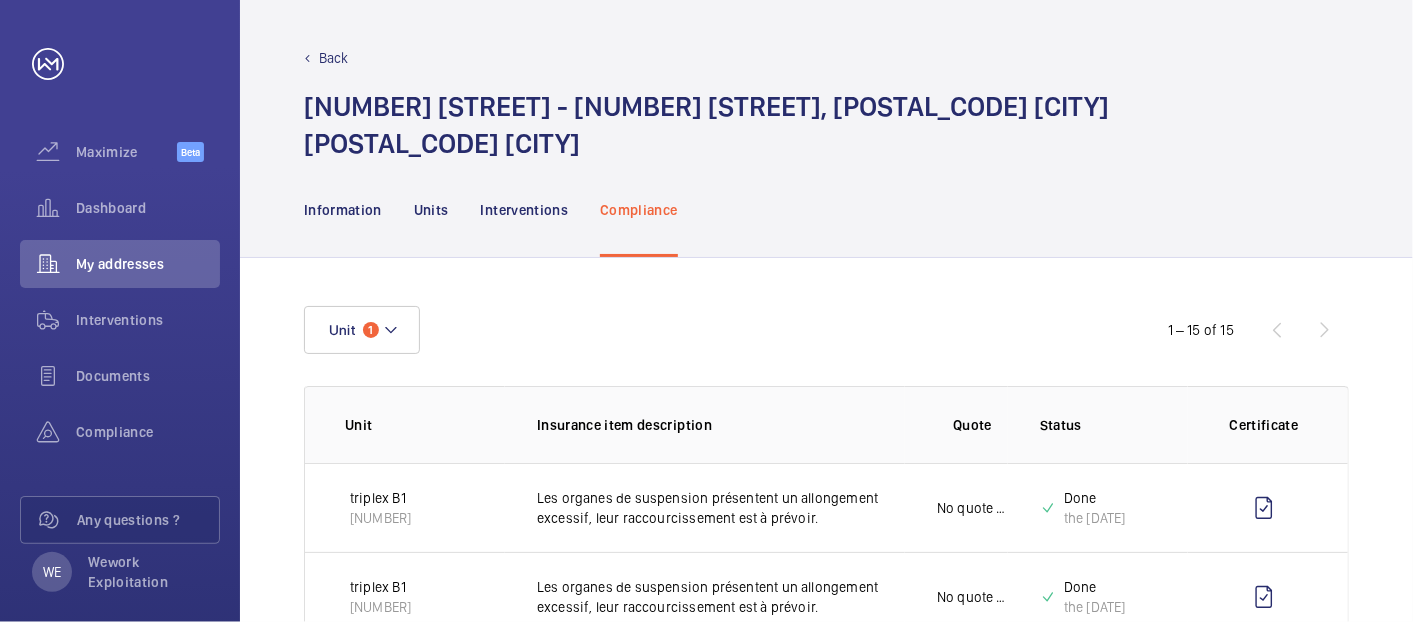 click on "[STREET] [STREET] - [STREET] [STREET], [POSTAL_CODE] [CITY]  [POSTAL_CODE] [CITY]" 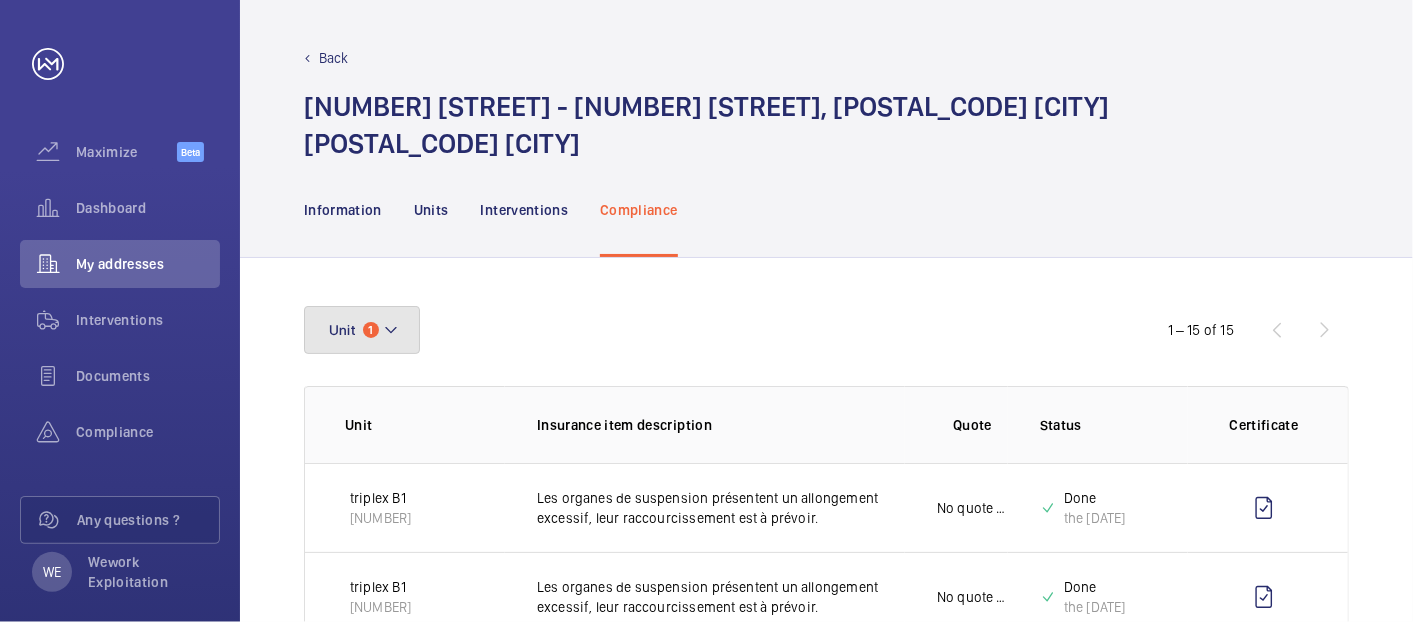 click 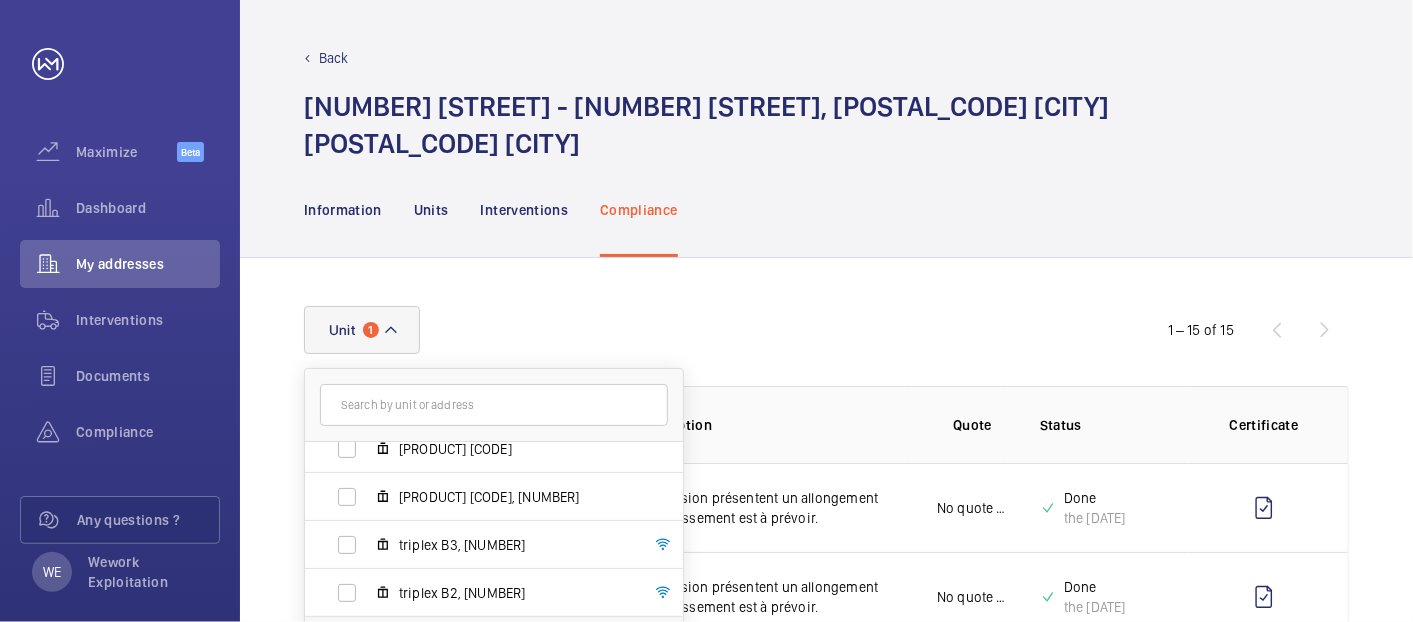 scroll, scrollTop: 170, scrollLeft: 0, axis: vertical 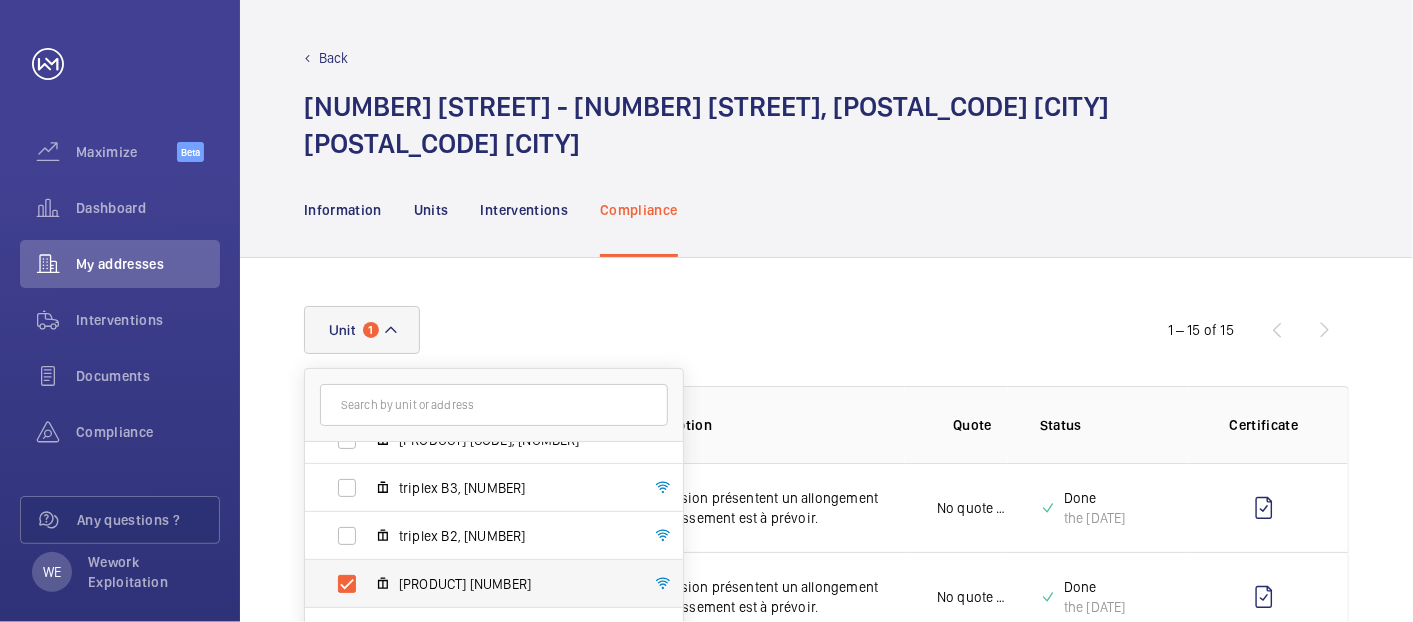 click on "[PRODUCT] [NUMBER]" at bounding box center (478, 584) 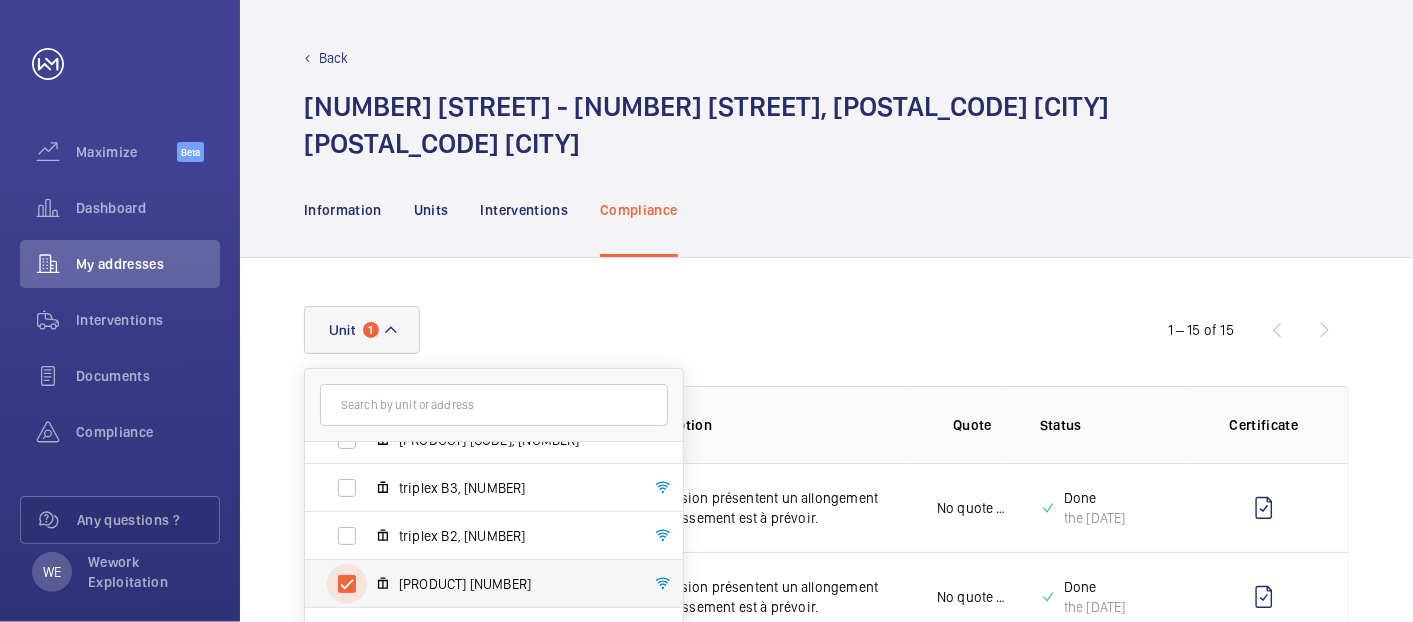 click on "[PRODUCT] [NUMBER]" at bounding box center [347, 584] 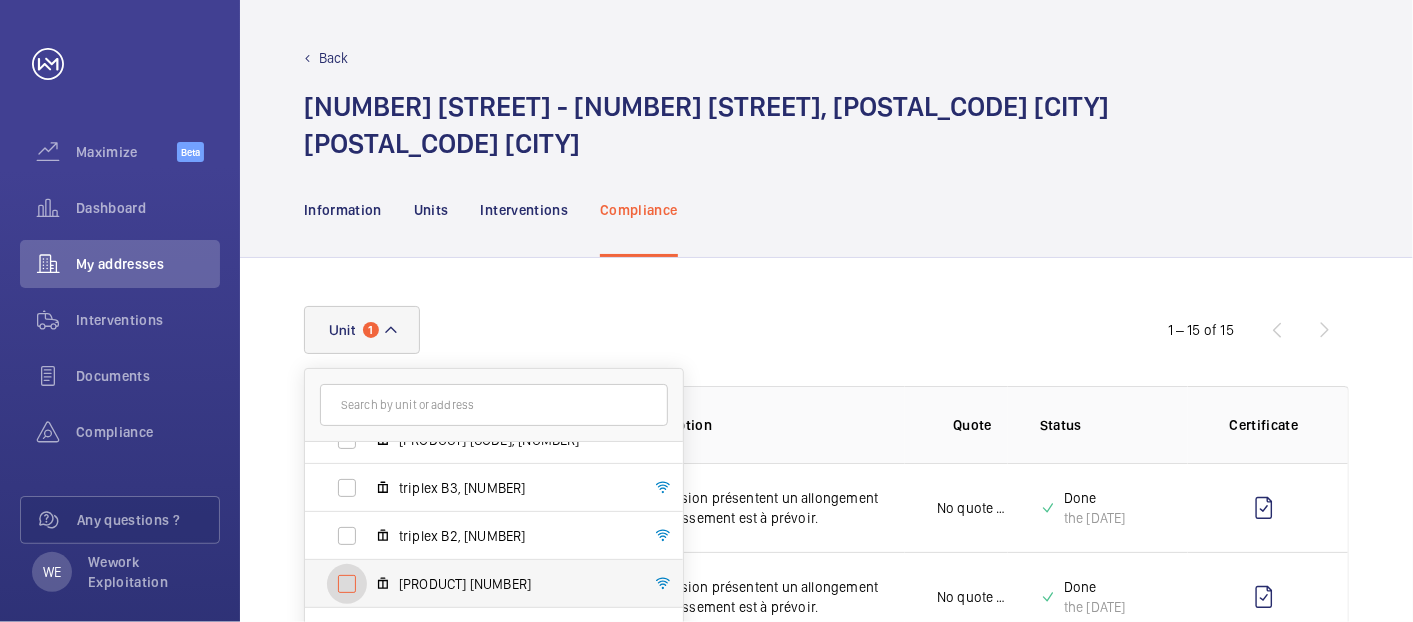 checkbox on "false" 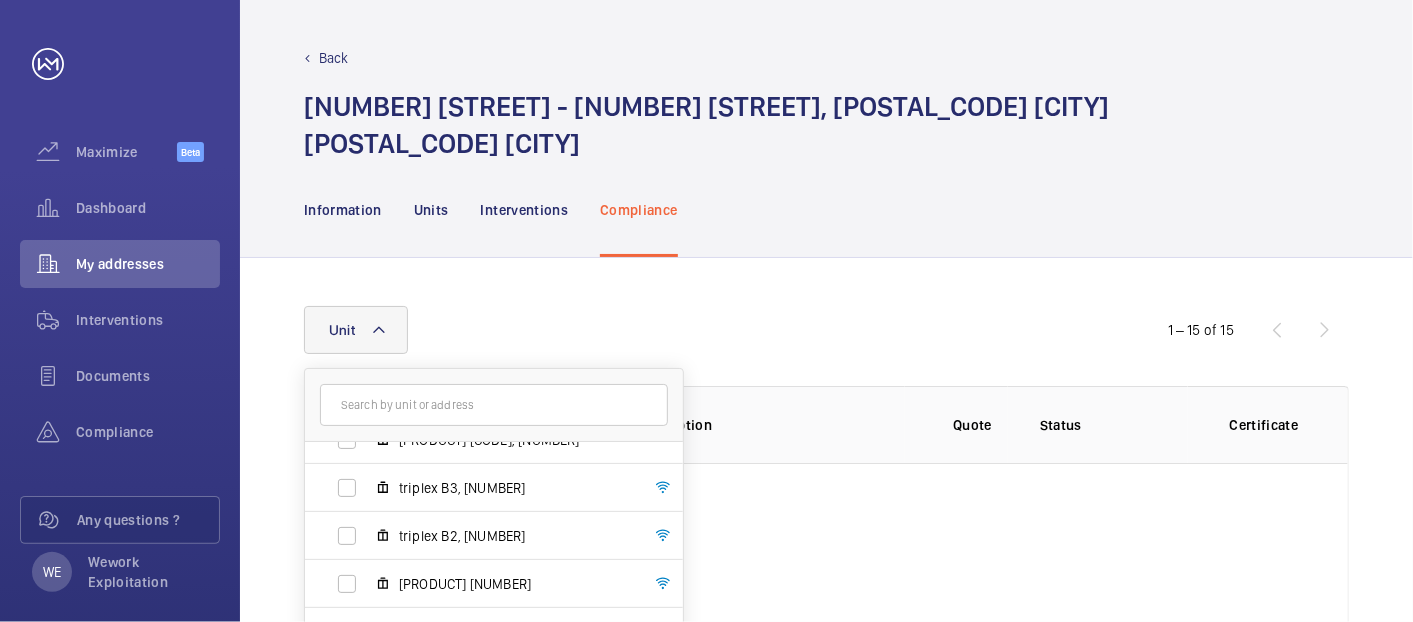 click on "Information Units Interventions Compliance" 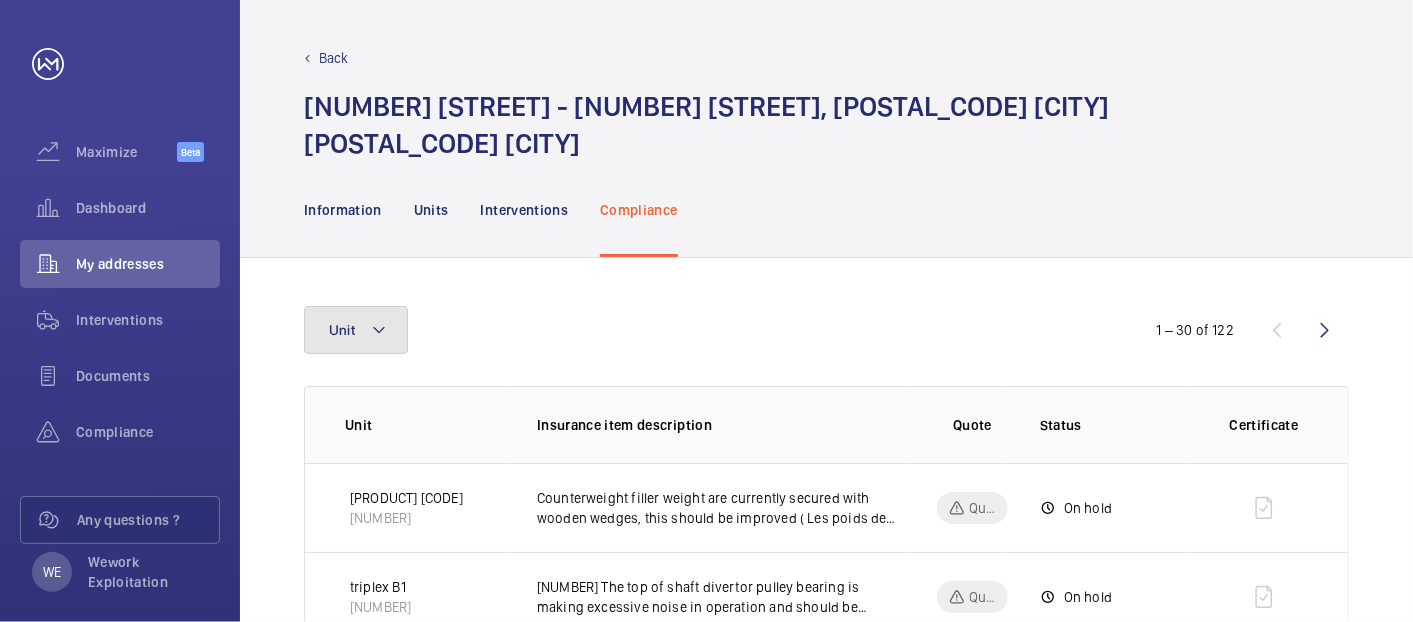 click 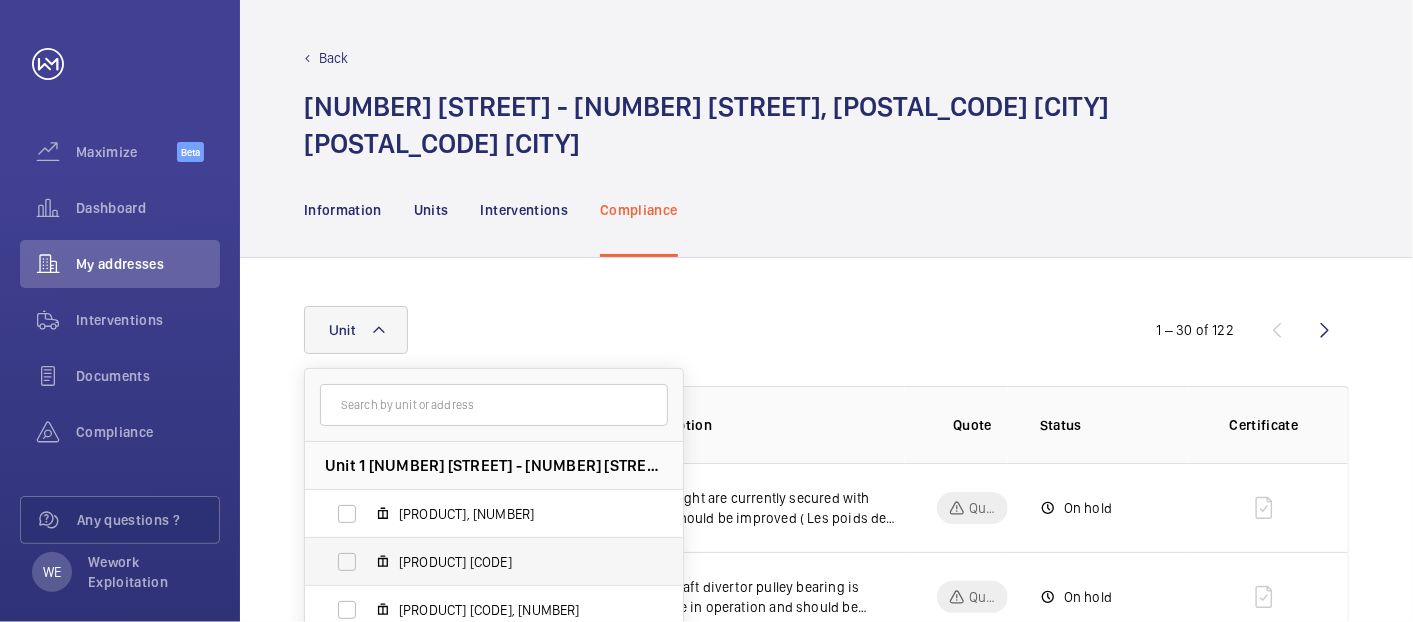 click on "[PRODUCT] [CODE]" at bounding box center (478, 562) 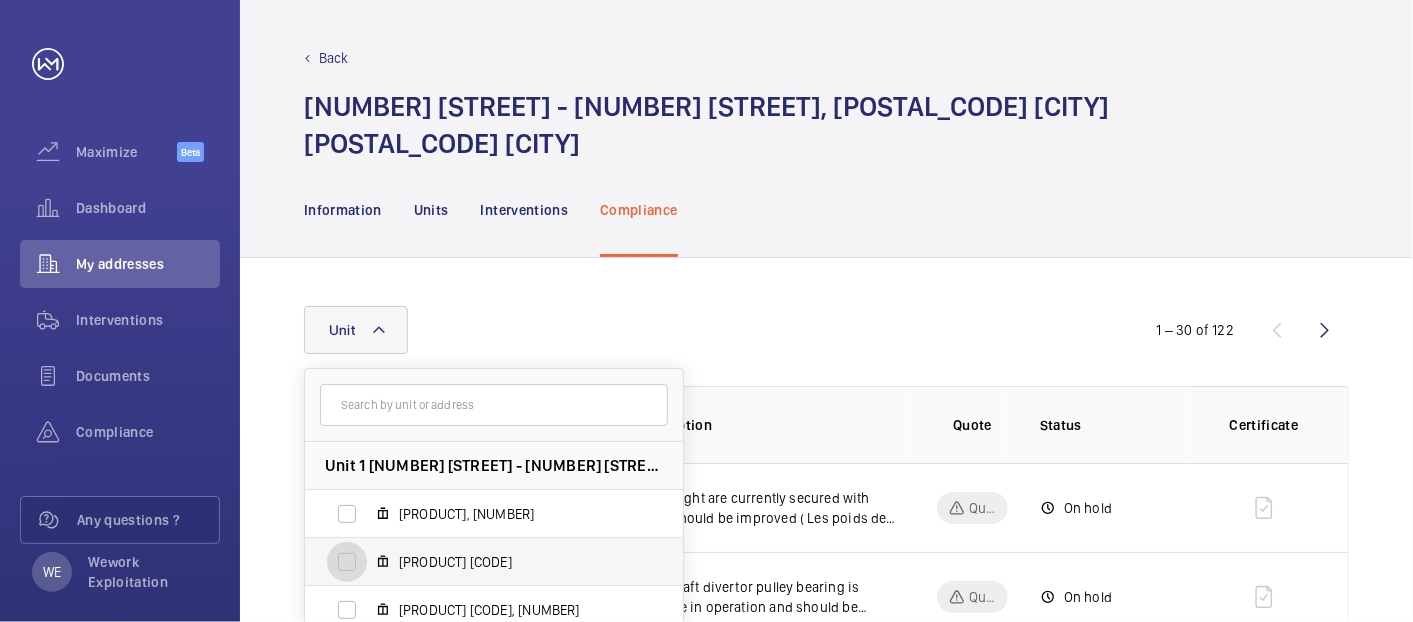 click on "[PRODUCT] [CODE]" at bounding box center (347, 562) 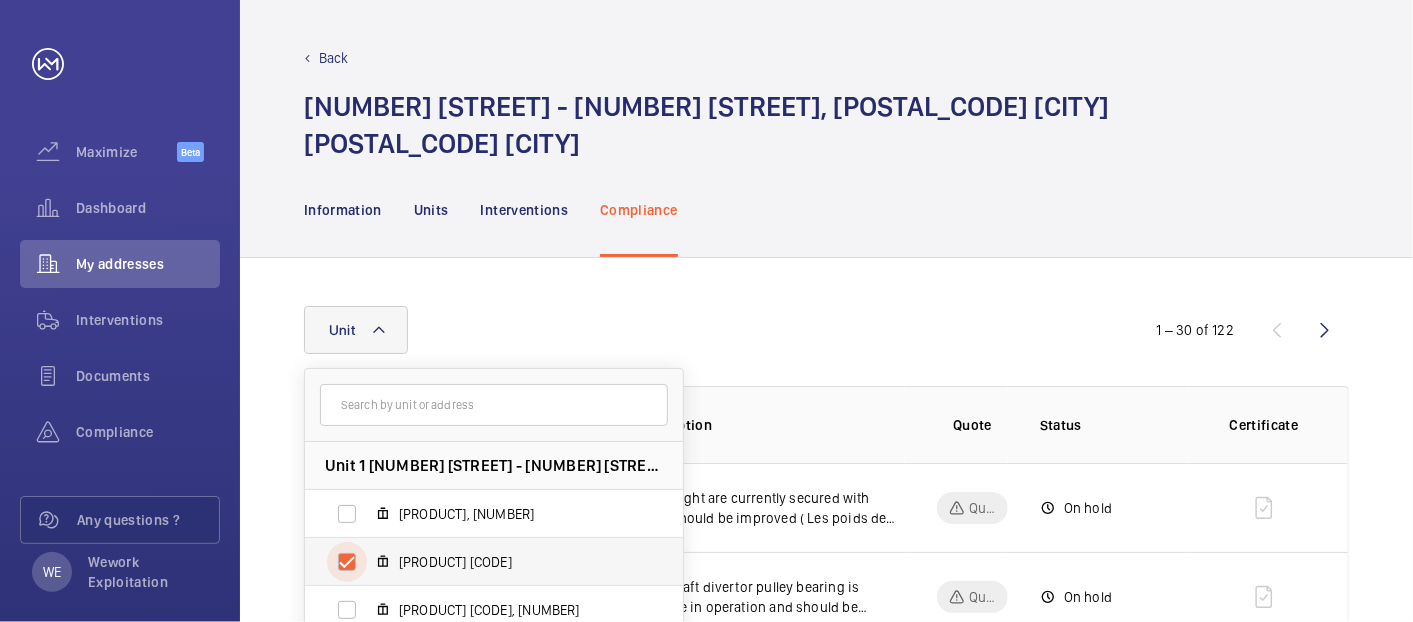 checkbox on "true" 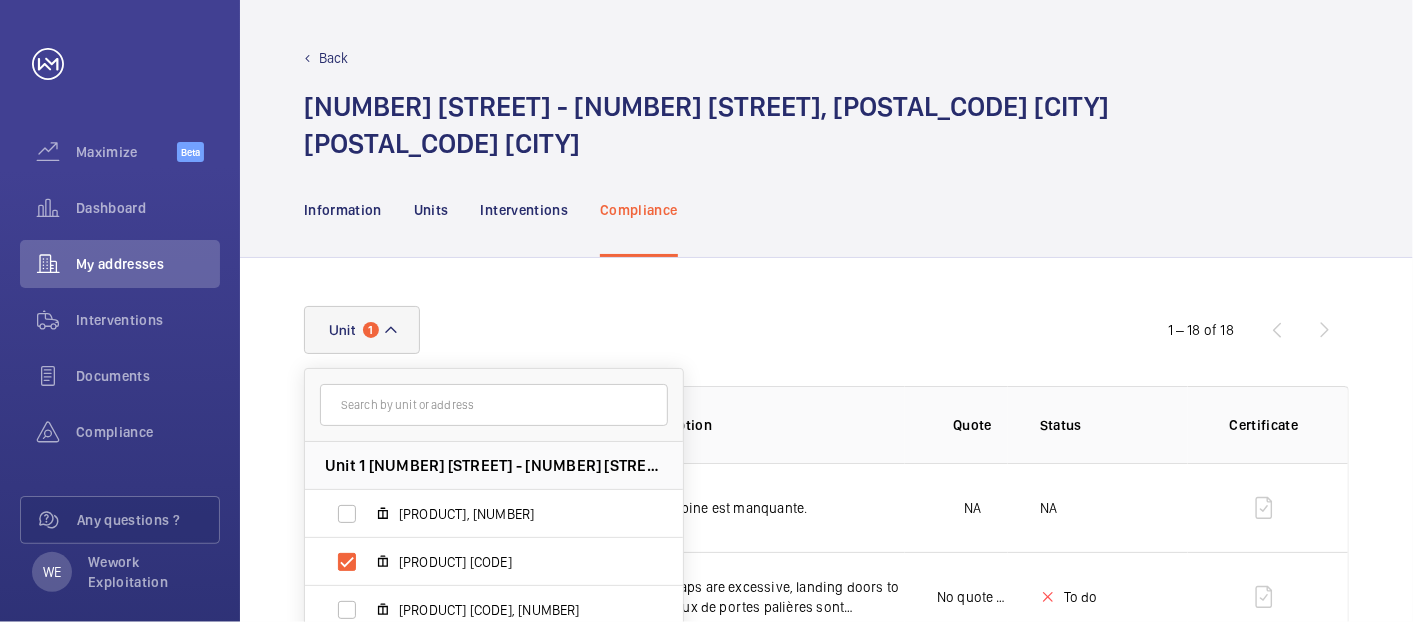 click on "Unit [NUMBER] [STREET] [STREET] - [STREET] [STREET], [POSTAL_CODE] [CITY], [POSTAL_CODE] [CITY] [PRODUCT], [NUMBER] [PRODUCT] [CODE], [NUMBER] [PRODUCT] [CODE], [NUMBER] [PRODUCT] [CODE], [NUMBER] [PRODUCT] [CODE], [NUMBER] [PRODUCT] [CODE], [NUMBER] [PRODUCT] [CODE], [NUMBER] [PRODUCT] [CODE], [NUMBER] Reset" 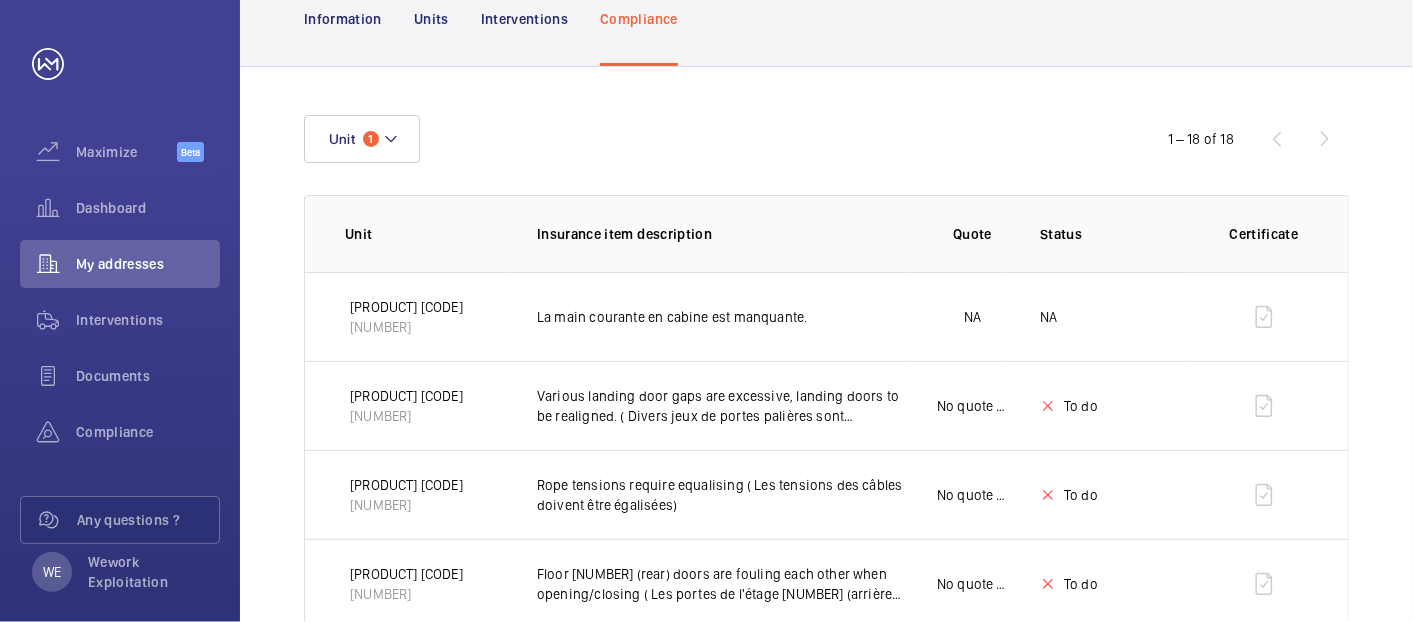 scroll, scrollTop: 189, scrollLeft: 0, axis: vertical 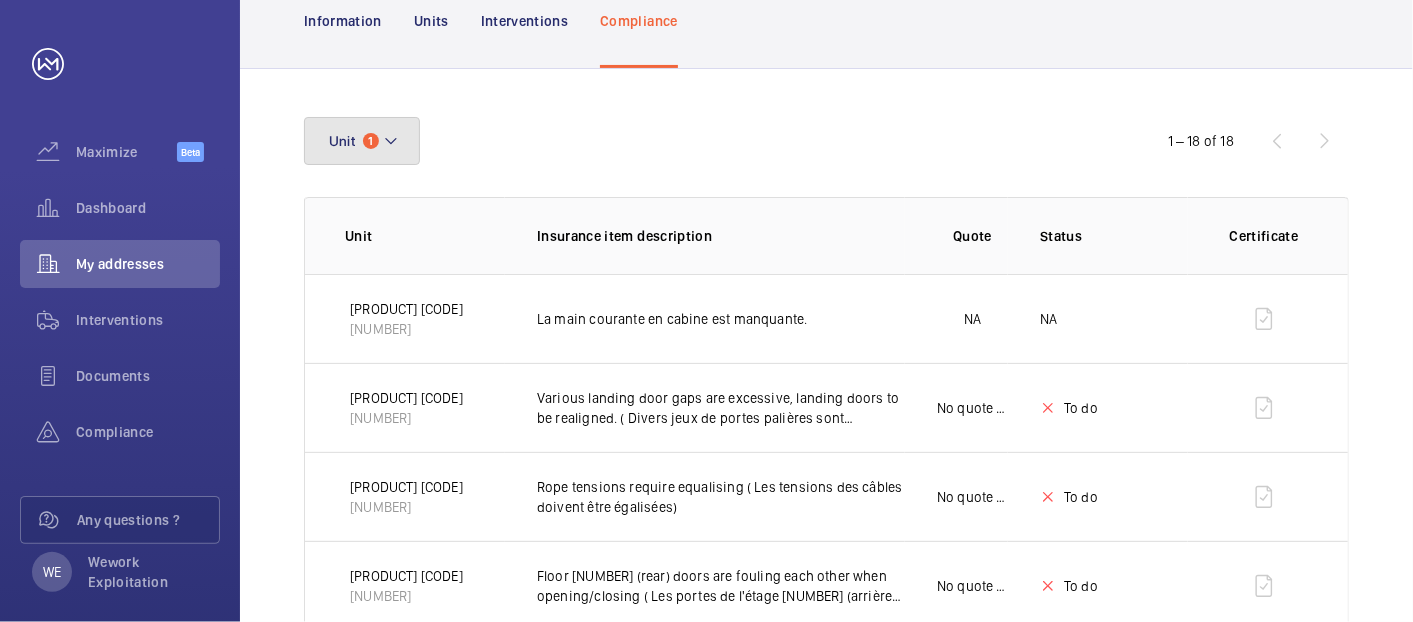 click on "Unit 1" 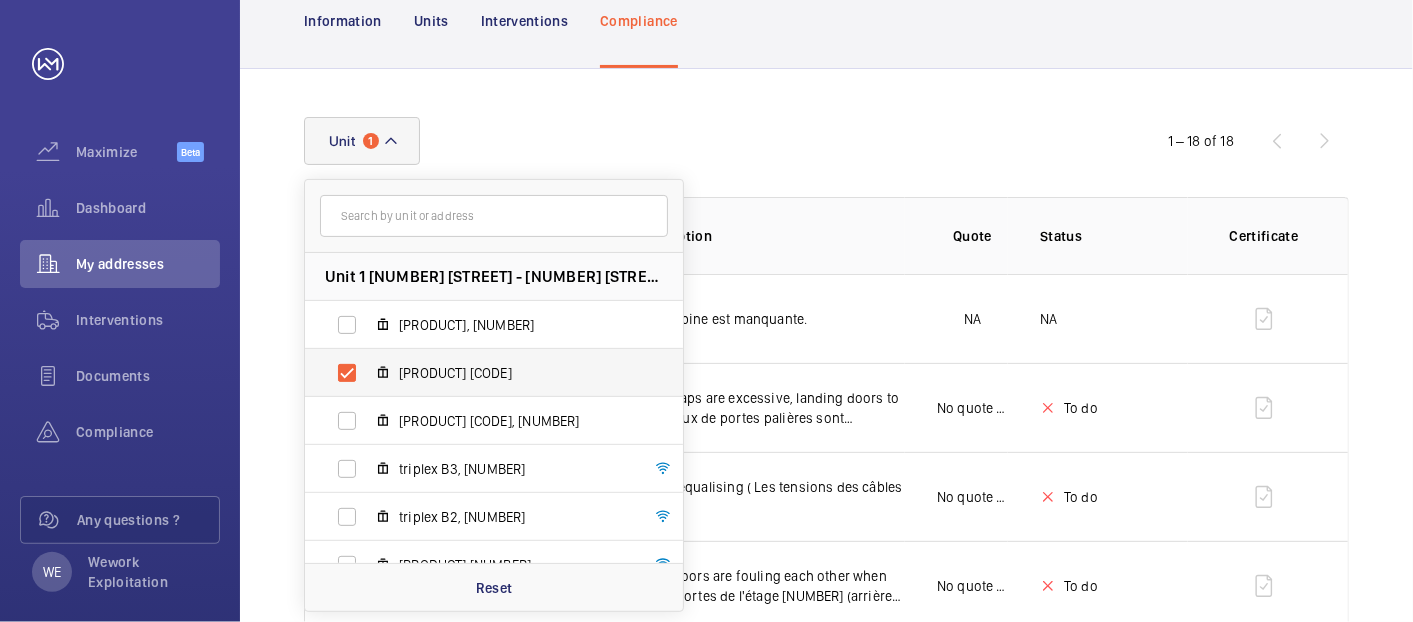 click on "[PRODUCT] [CODE]" at bounding box center (515, 373) 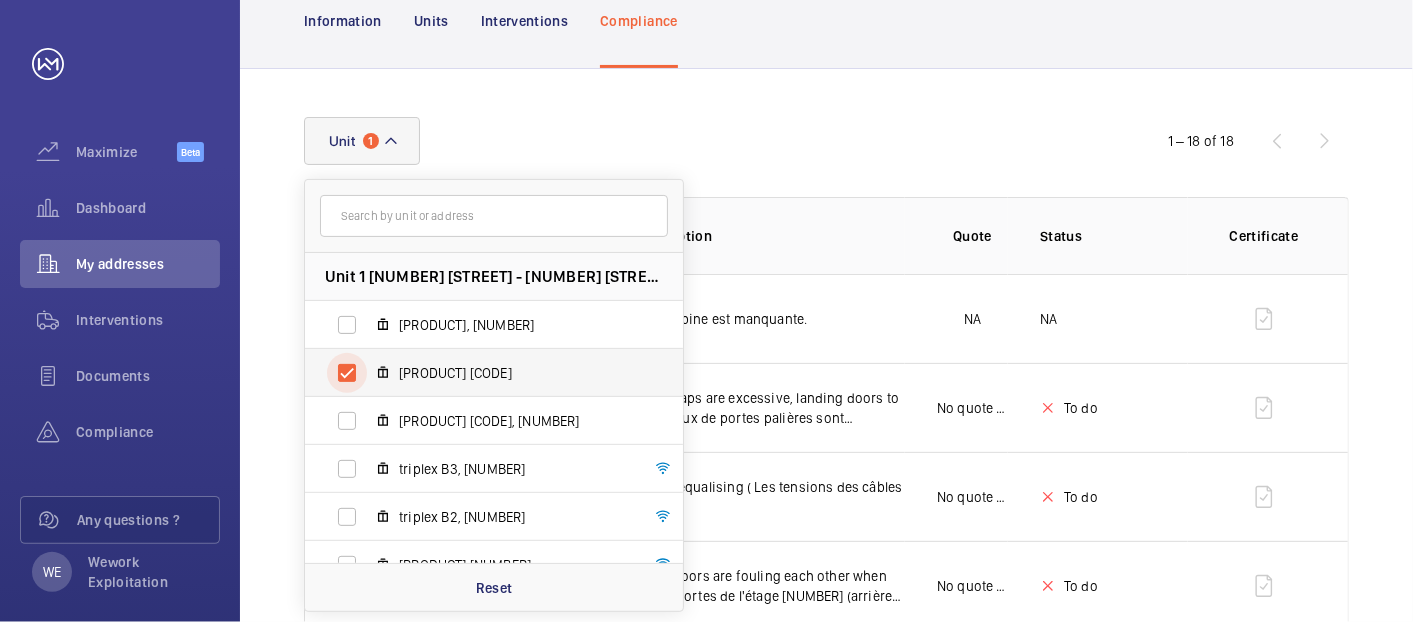 click on "[PRODUCT] [CODE]" at bounding box center [347, 373] 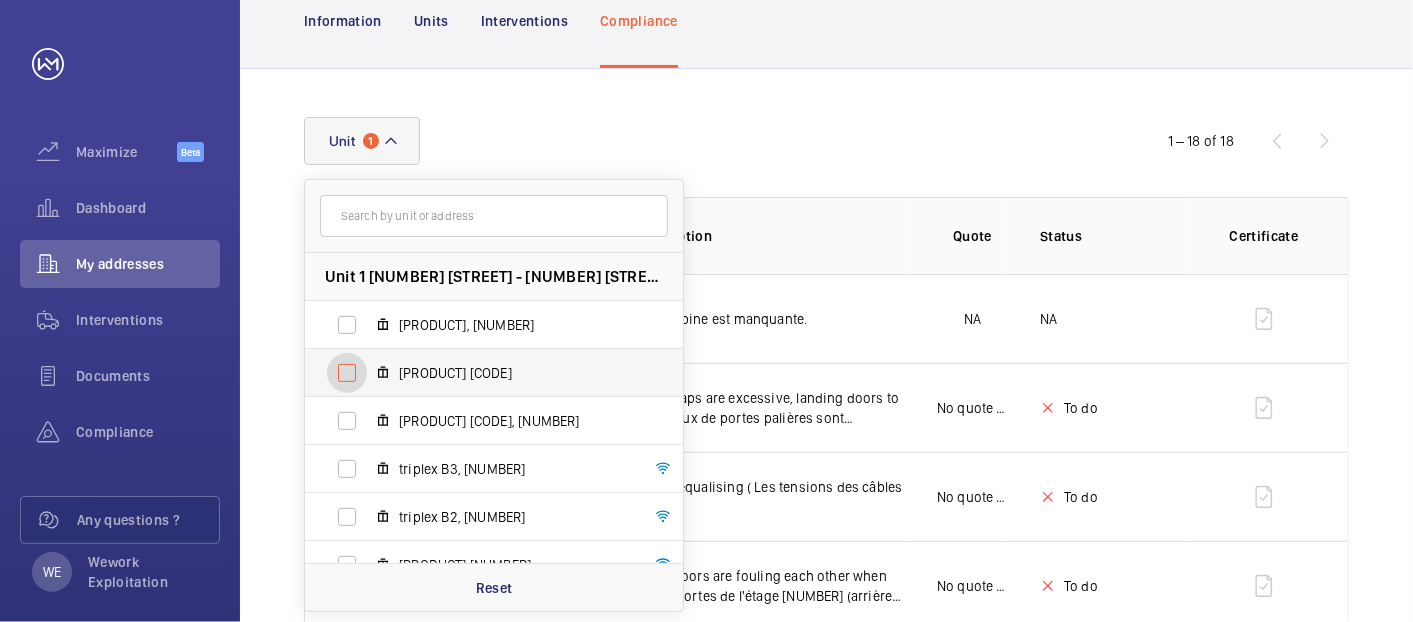 checkbox on "false" 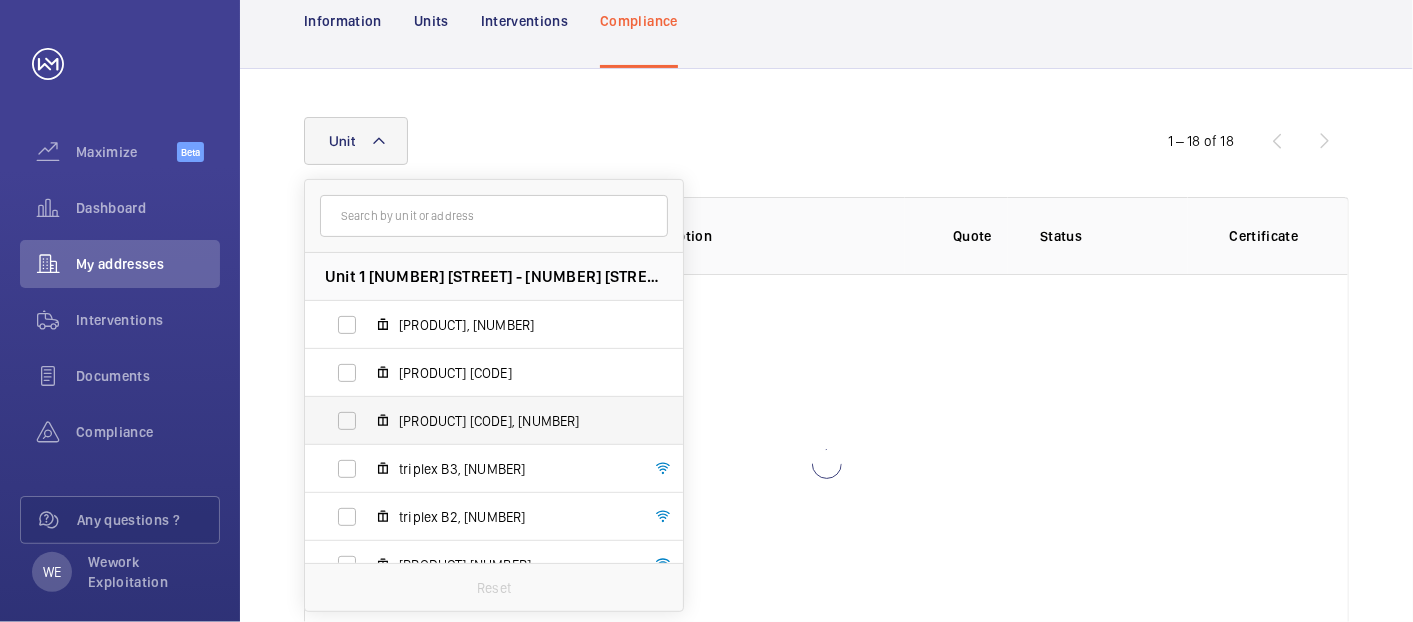 click on "[PRODUCT] [CODE], [NUMBER]" at bounding box center [515, 421] 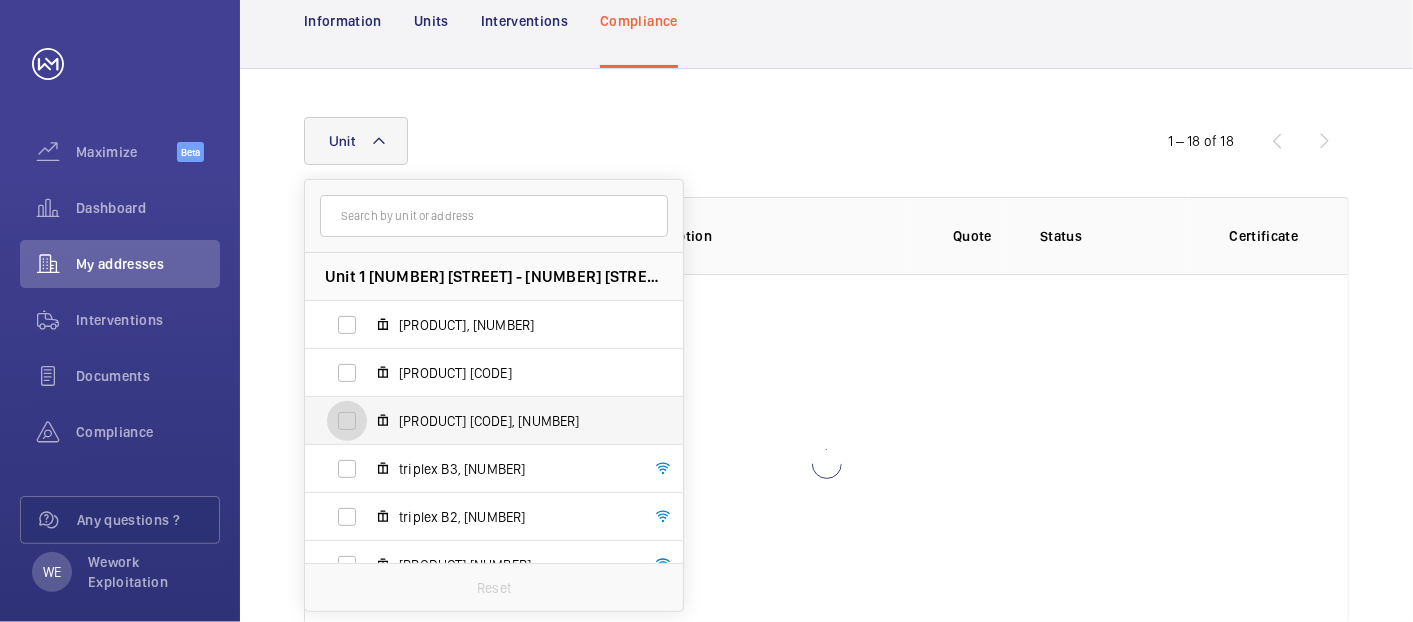 click on "[PRODUCT] [CODE], [NUMBER]" at bounding box center [347, 421] 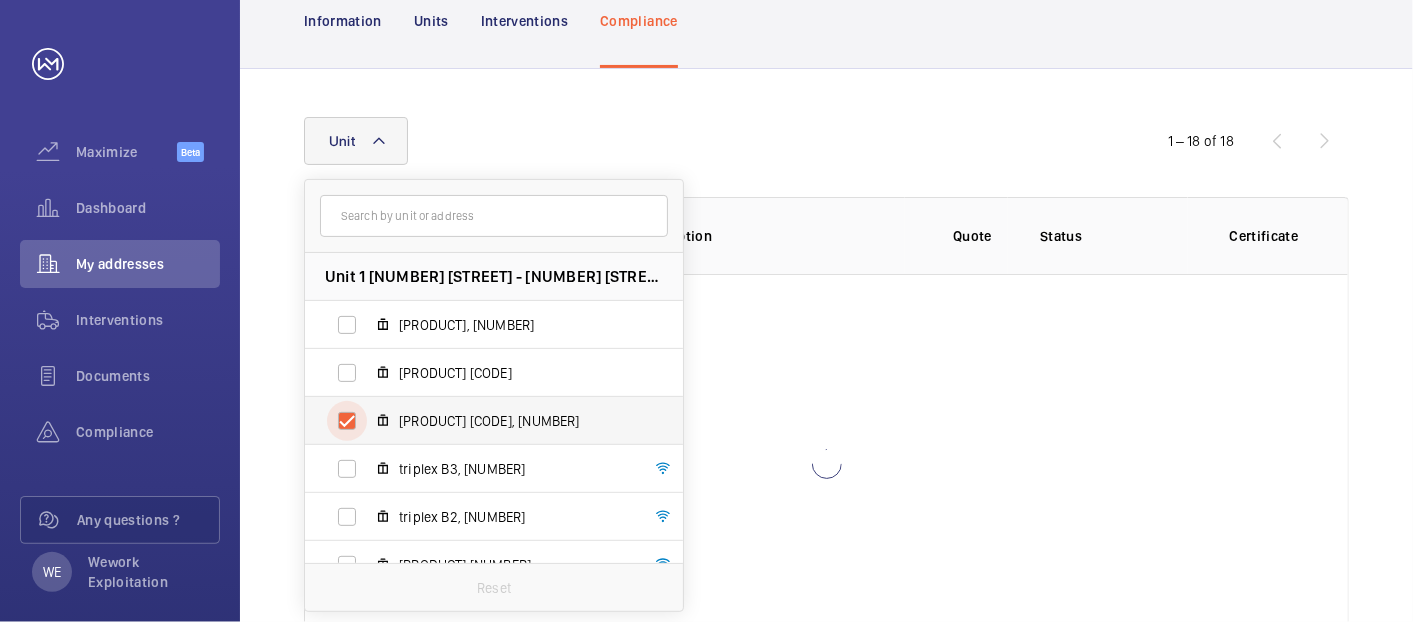checkbox on "true" 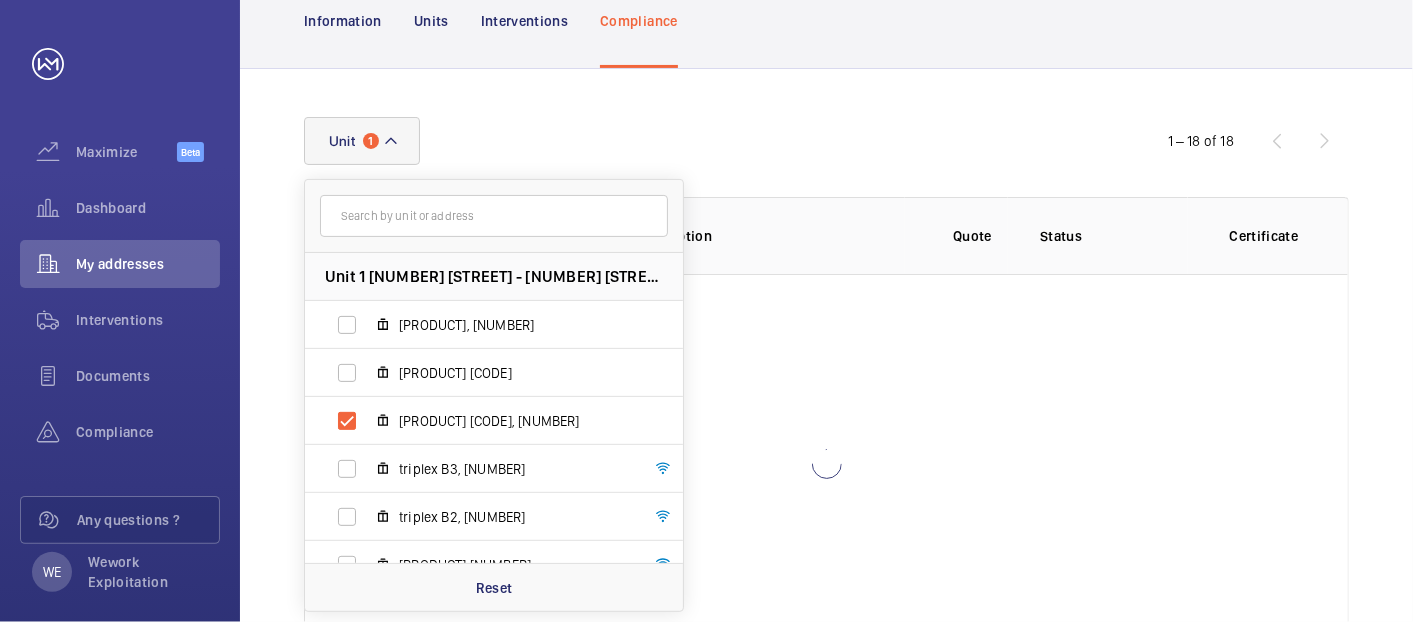 click on "Unit [NUMBER] [STREET] [STREET] - [STREET] [STREET], [POSTAL_CODE] [CITY], [POSTAL_CODE] [CITY] [PRODUCT], [NUMBER] [PRODUCT] [CODE], [NUMBER] [PRODUCT] [CODE], [NUMBER] [PRODUCT] [CODE], [NUMBER] [PRODUCT] [CODE], [NUMBER] [PRODUCT] [CODE], [NUMBER] [PRODUCT] [CODE], [NUMBER] [PRODUCT] [CODE], [NUMBER] Reset  [NUMBER] – [NUMBER] of [NUMBER]  Unit Insurance item description Quote Status Certificate" 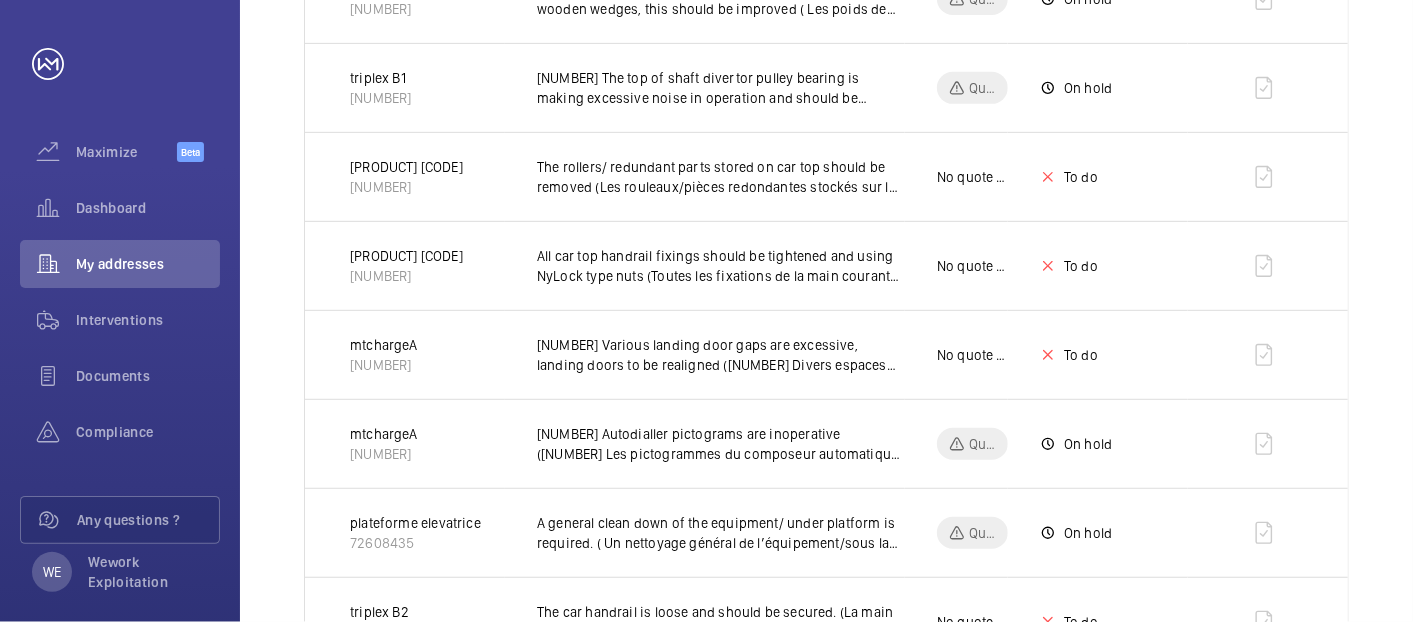scroll, scrollTop: 142, scrollLeft: 0, axis: vertical 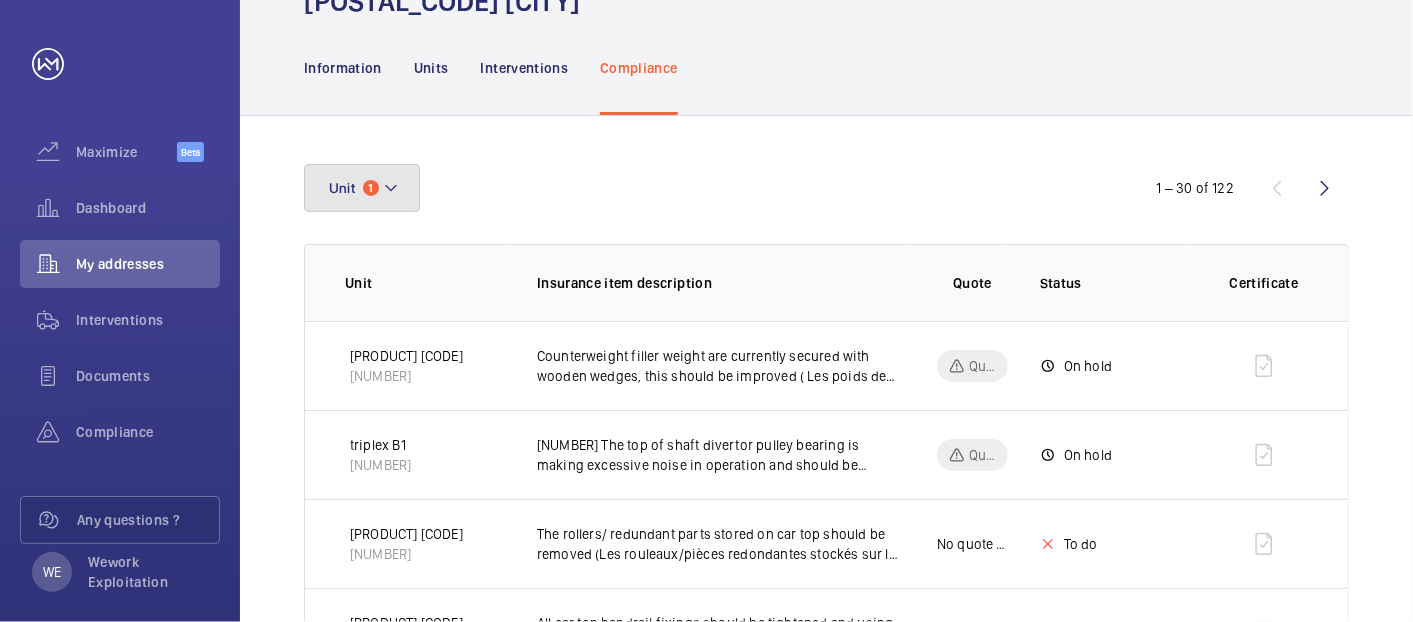 click on "Unit 1" 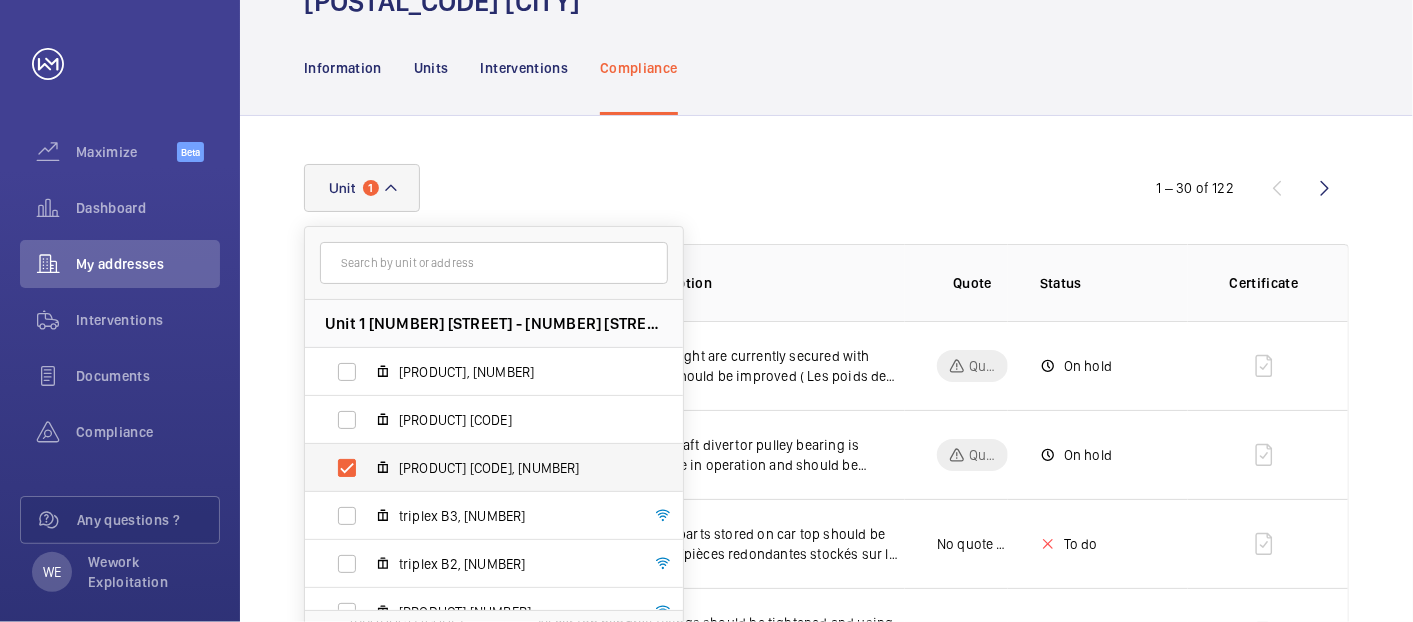 click on "[PRODUCT] [CODE], [NUMBER]" at bounding box center [515, 468] 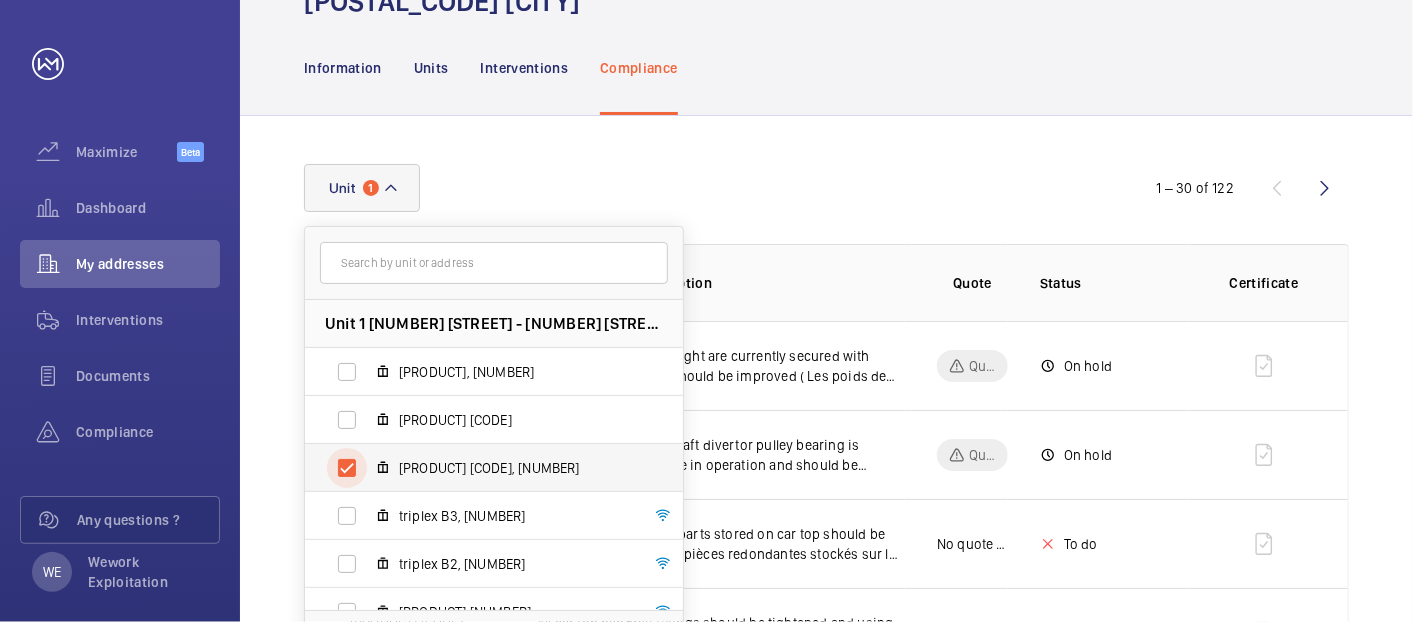 click on "[PRODUCT] [CODE], [NUMBER]" at bounding box center [347, 468] 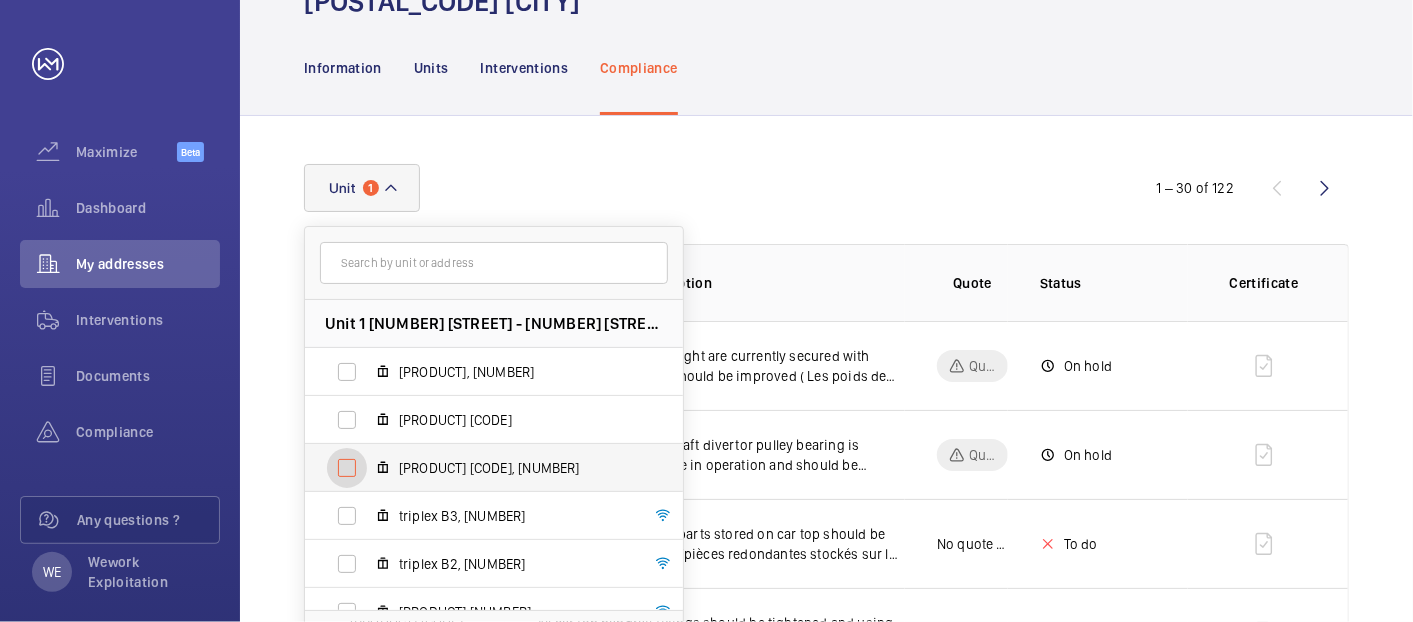 checkbox on "false" 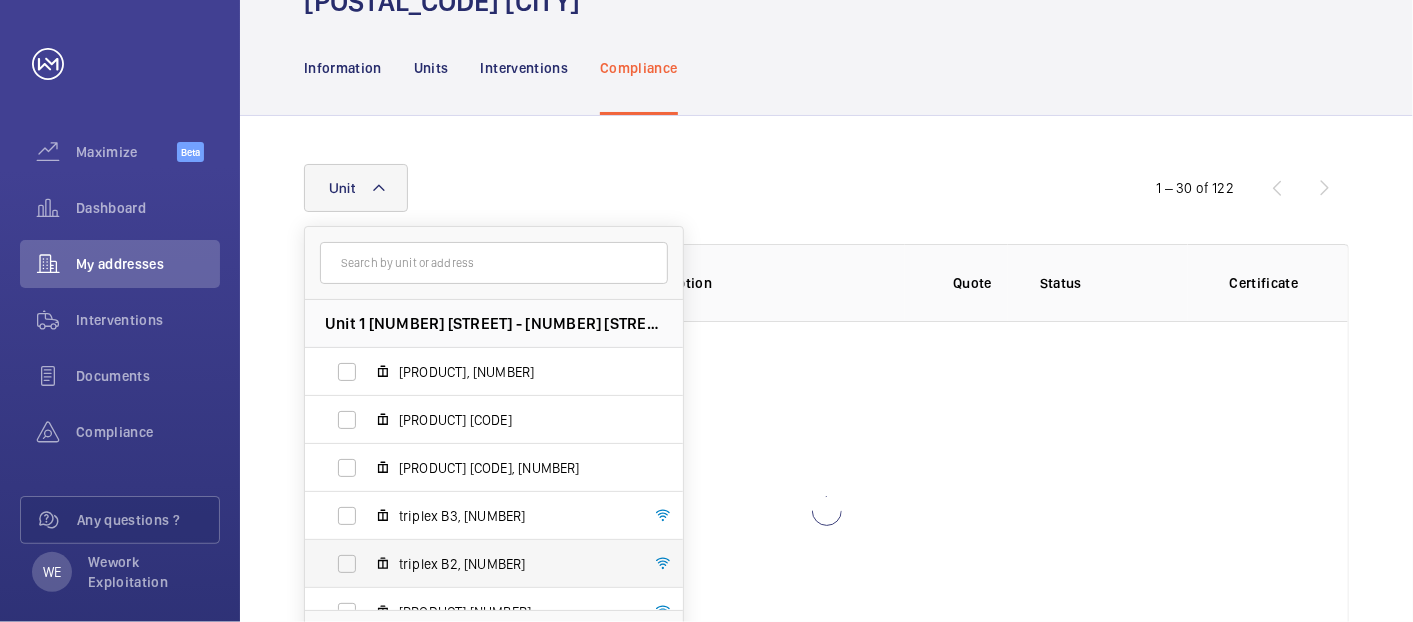 click on "triplex B2, [NUMBER]" at bounding box center (515, 564) 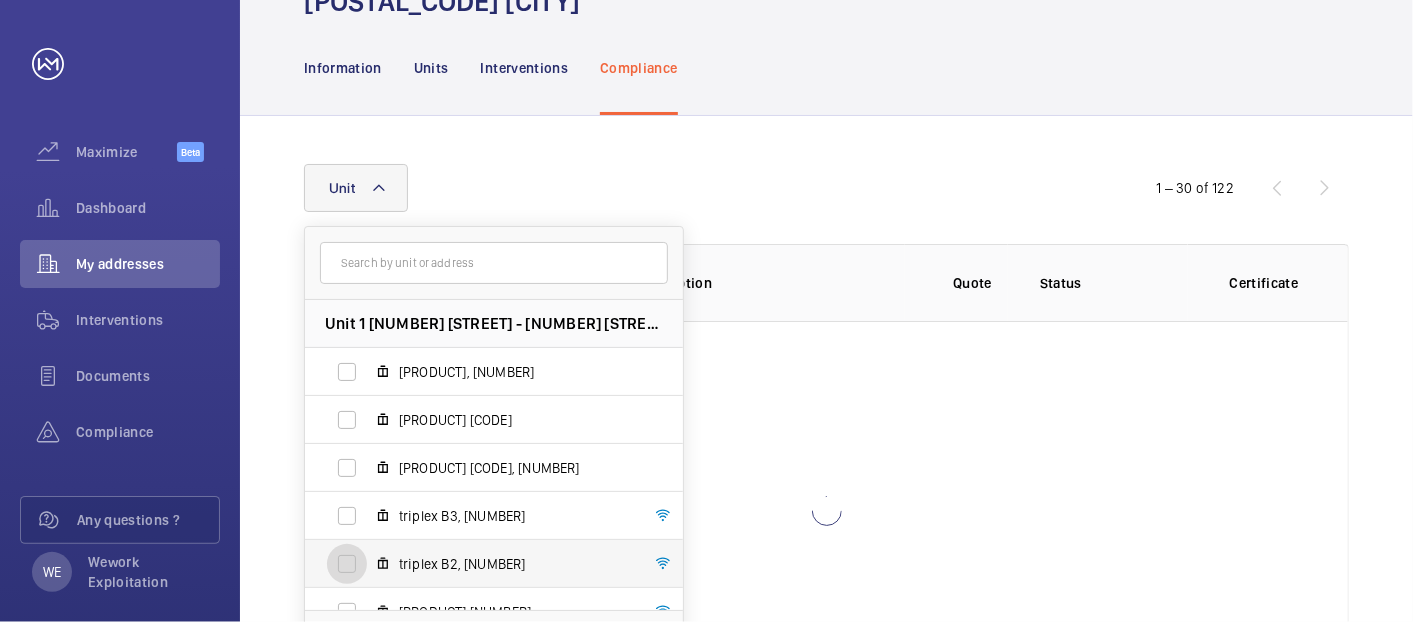 click on "triplex B2, [NUMBER]" at bounding box center [347, 564] 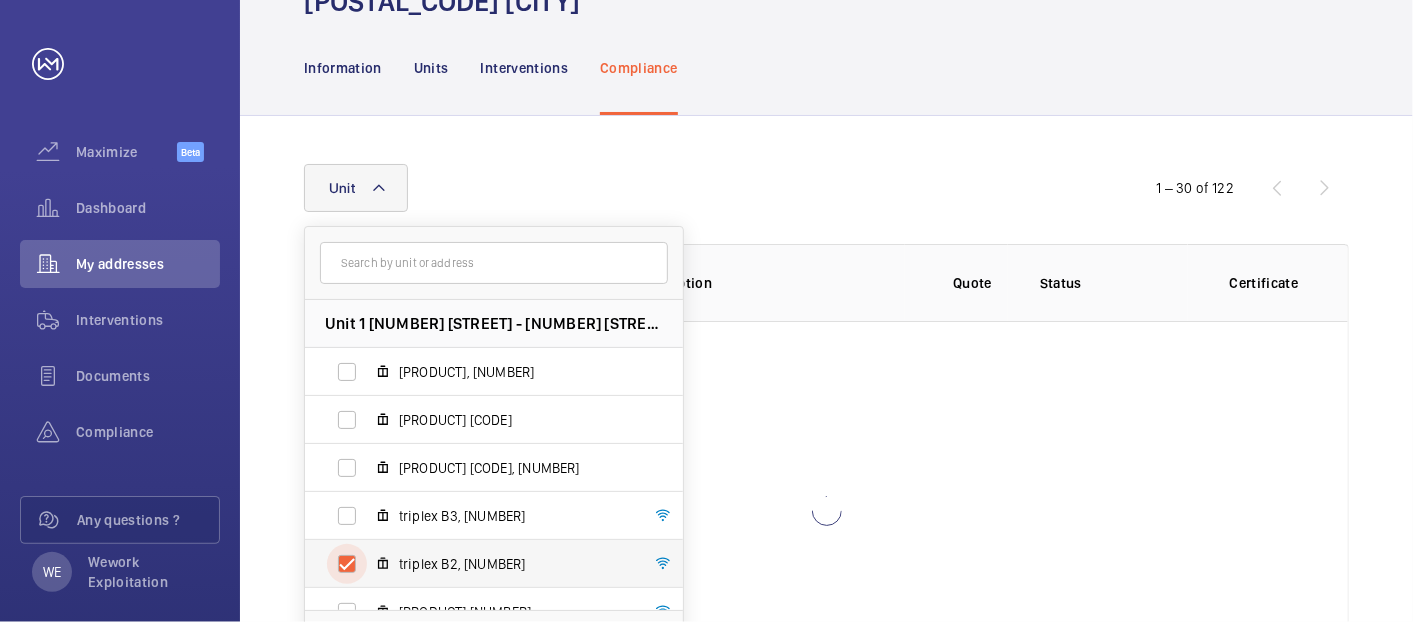 checkbox on "true" 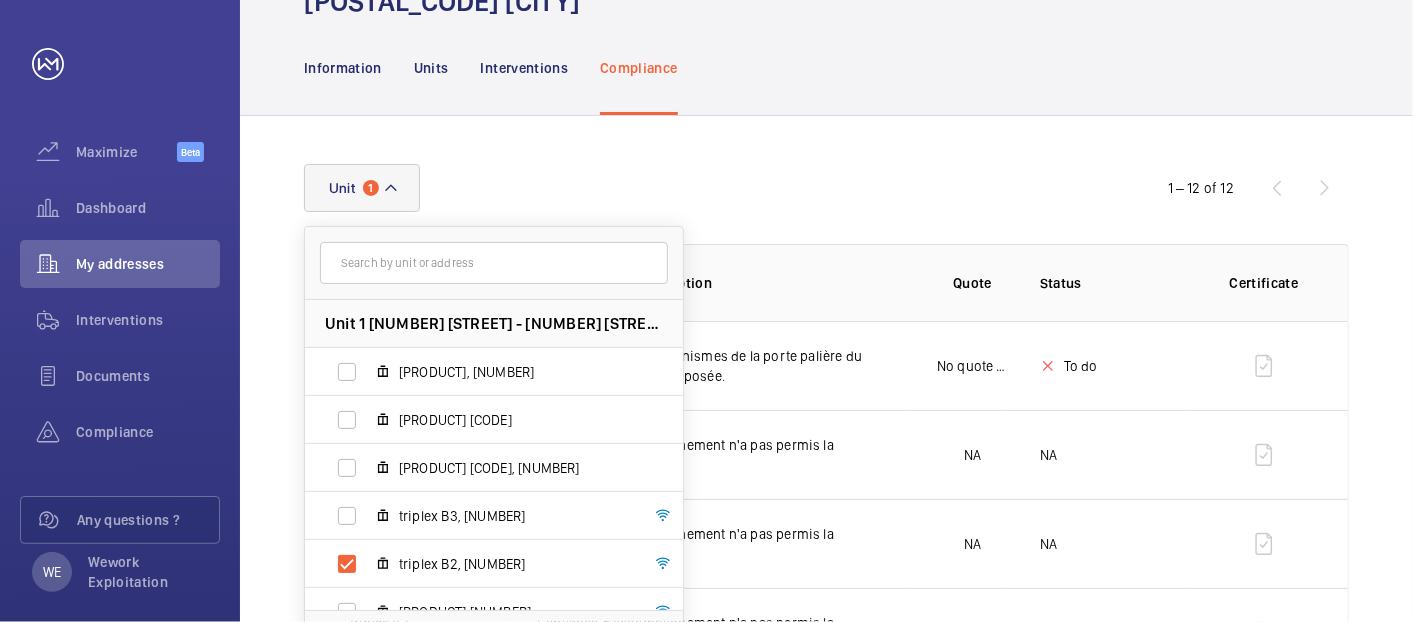 click on "Unit [NUMBER] [STREET] [STREET] - [STREET] [STREET], [POSTAL_CODE] [CITY], [POSTAL_CODE] [CITY] [PRODUCT], [NUMBER] [PRODUCT] [CODE], [NUMBER] [PRODUCT] [CODE], [NUMBER] [PRODUCT] [CODE], [NUMBER] [PRODUCT] [CODE], [NUMBER] [PRODUCT] [CODE], [NUMBER] [PRODUCT] [CODE], [NUMBER] [PRODUCT] [CODE], [NUMBER] Reset" 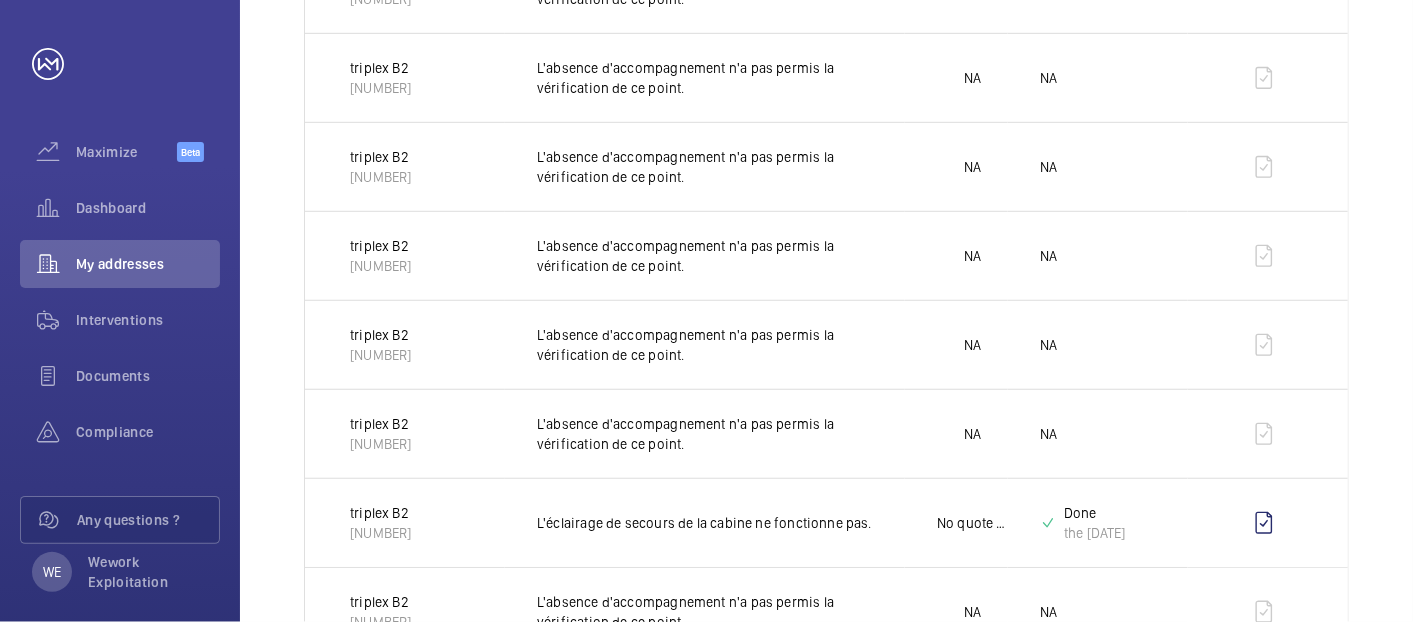 scroll, scrollTop: 953, scrollLeft: 0, axis: vertical 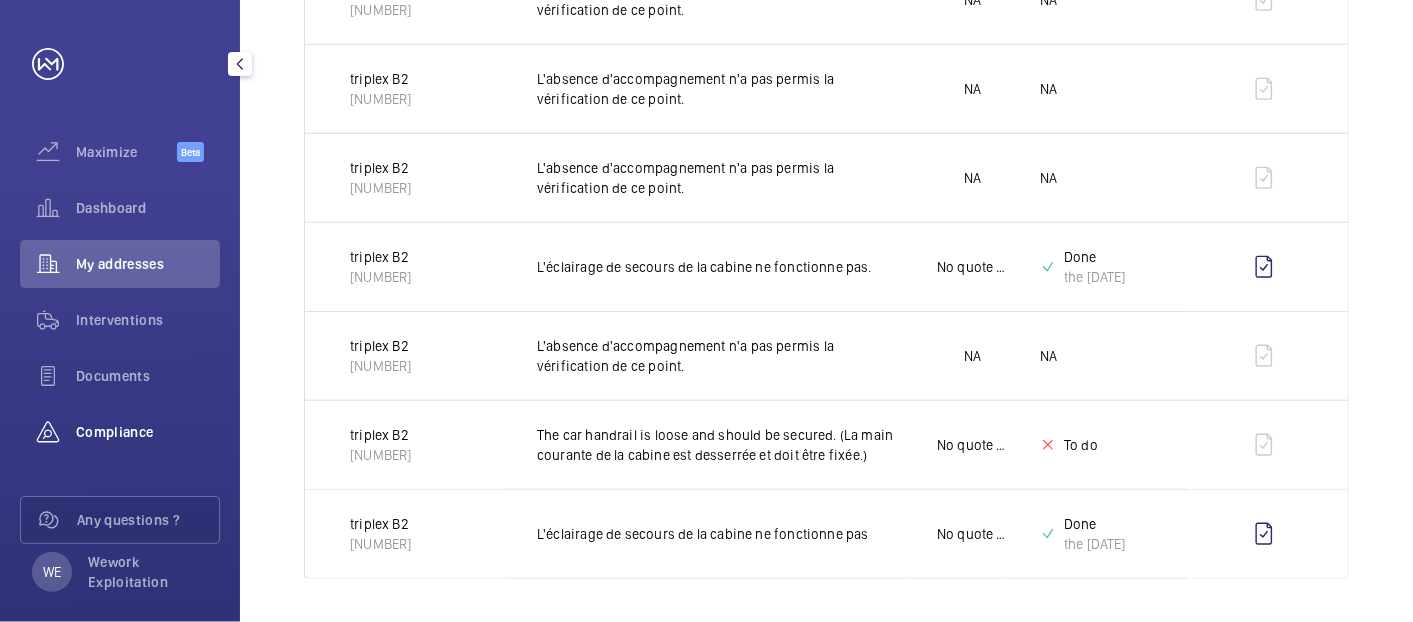 click on "Compliance" 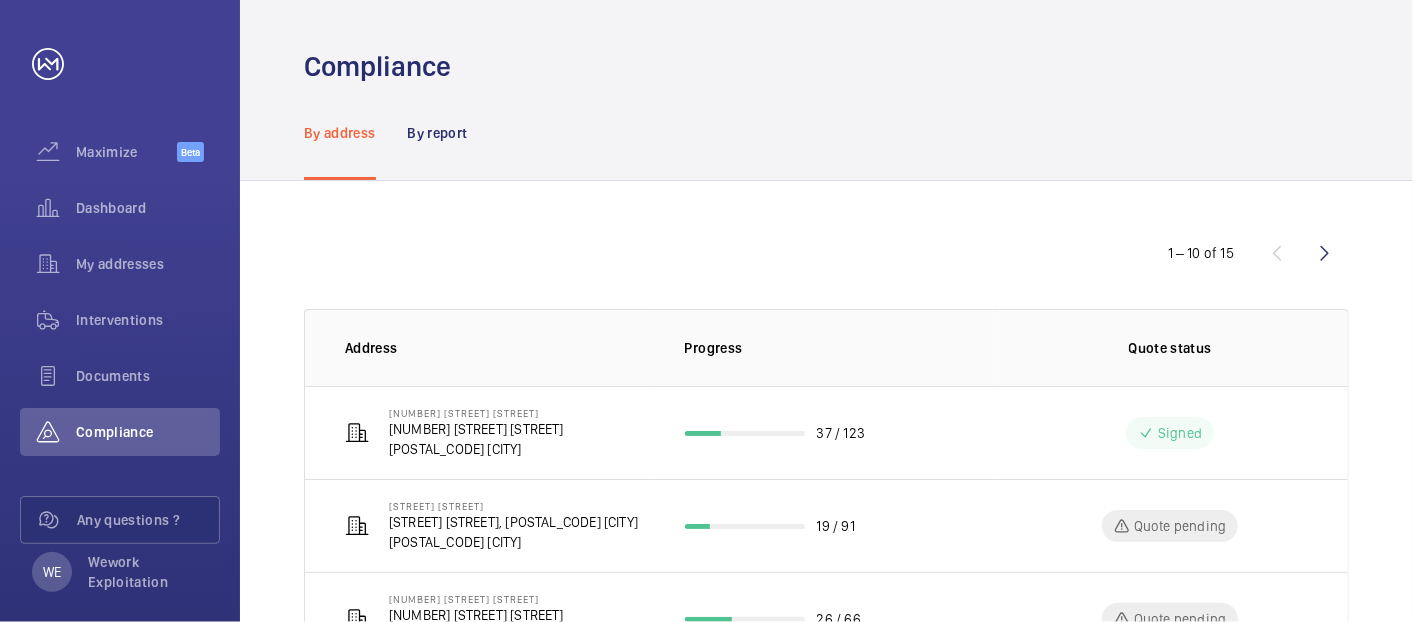 scroll, scrollTop: 185, scrollLeft: 0, axis: vertical 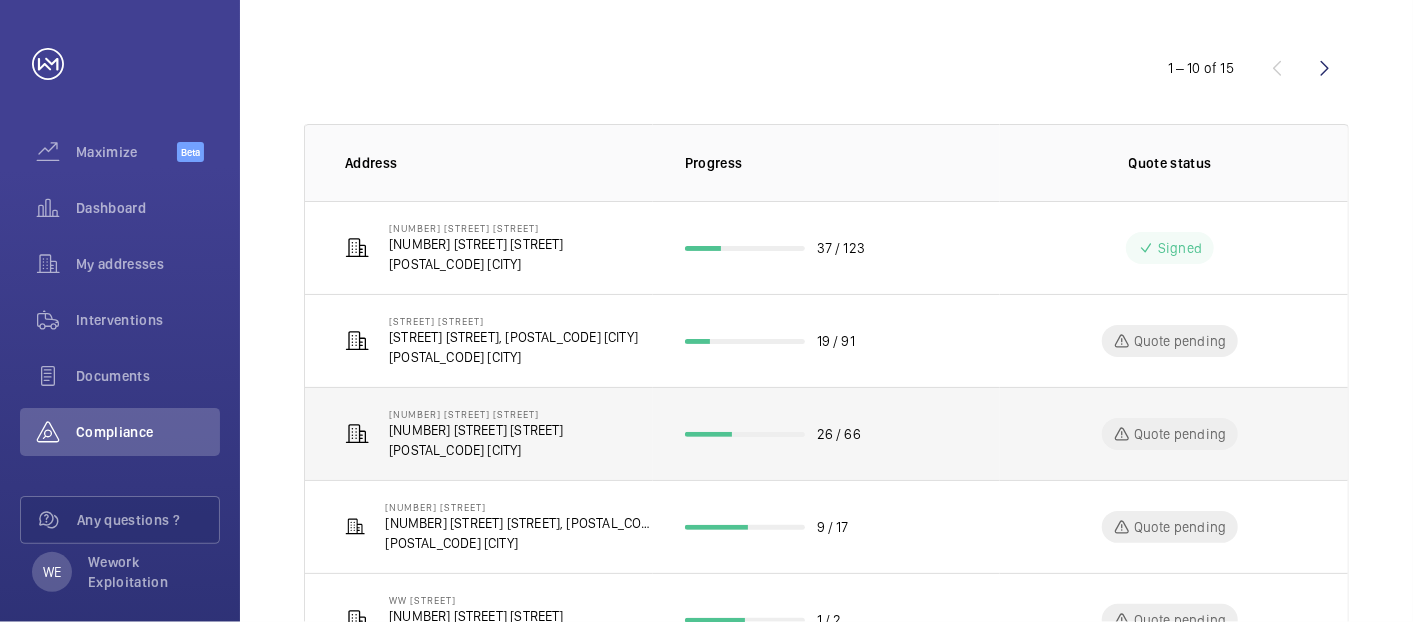 click on "[POSTAL_CODE] [CITY]" 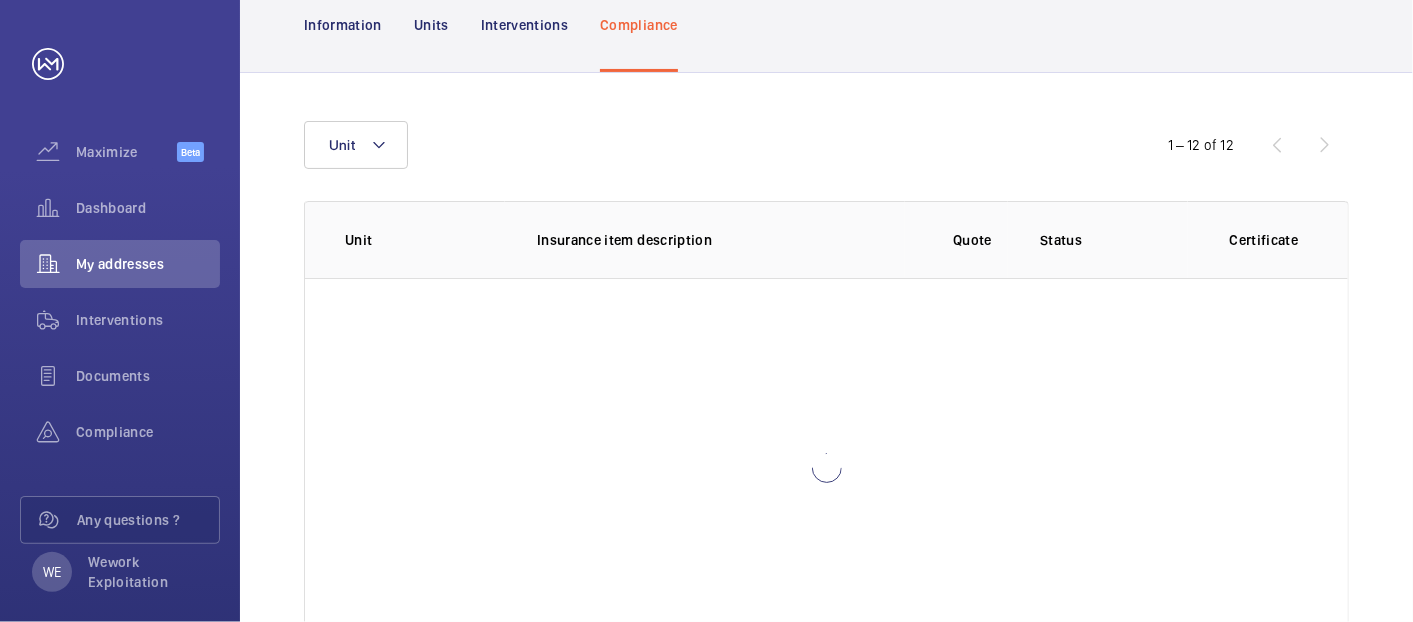 scroll, scrollTop: 262, scrollLeft: 0, axis: vertical 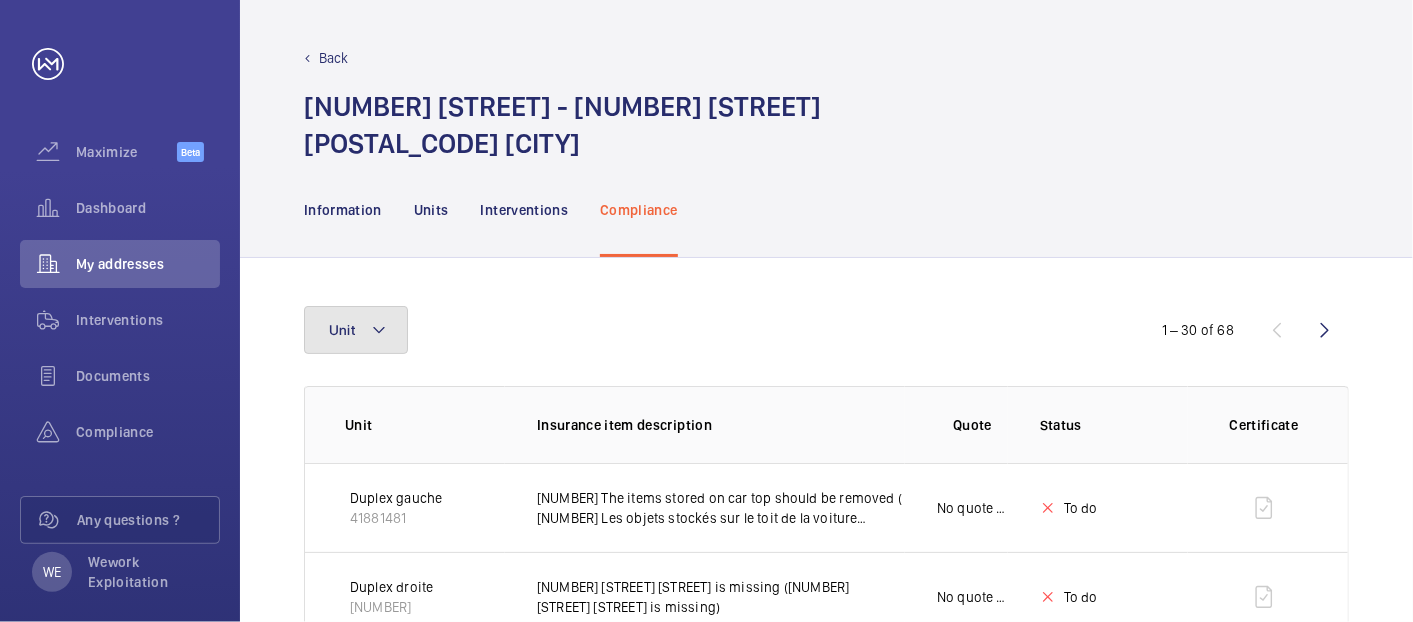 click 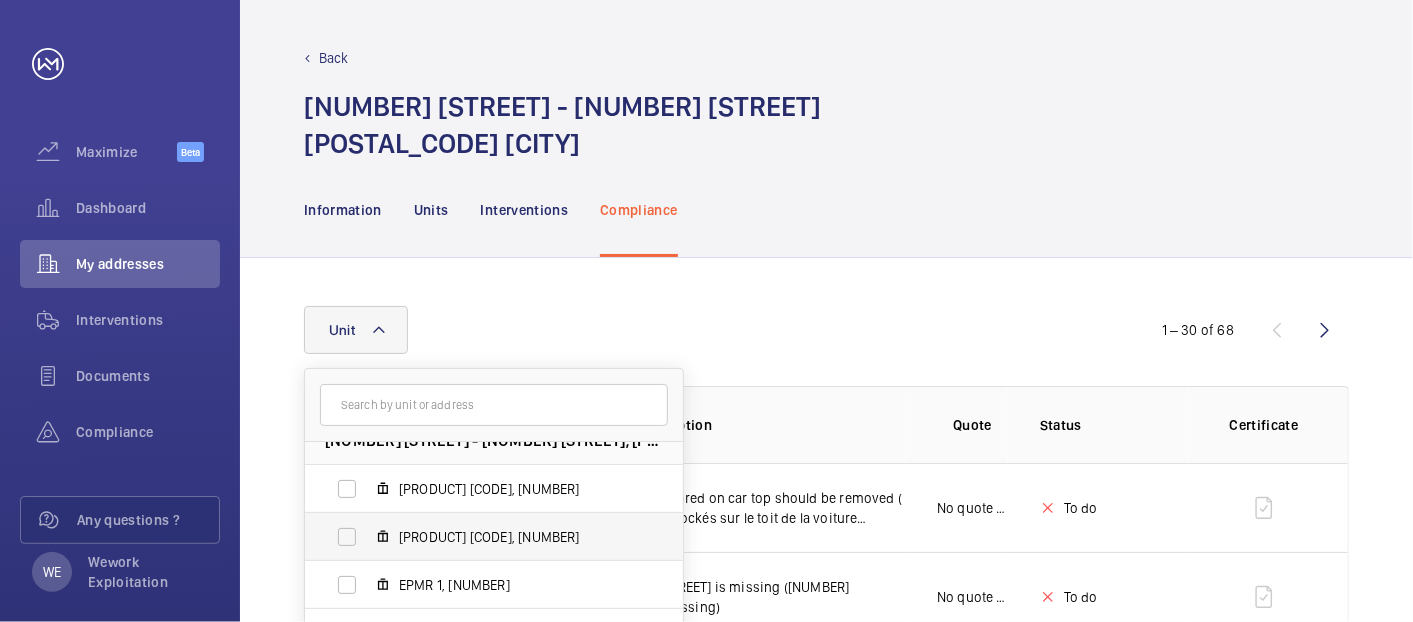 scroll, scrollTop: 26, scrollLeft: 0, axis: vertical 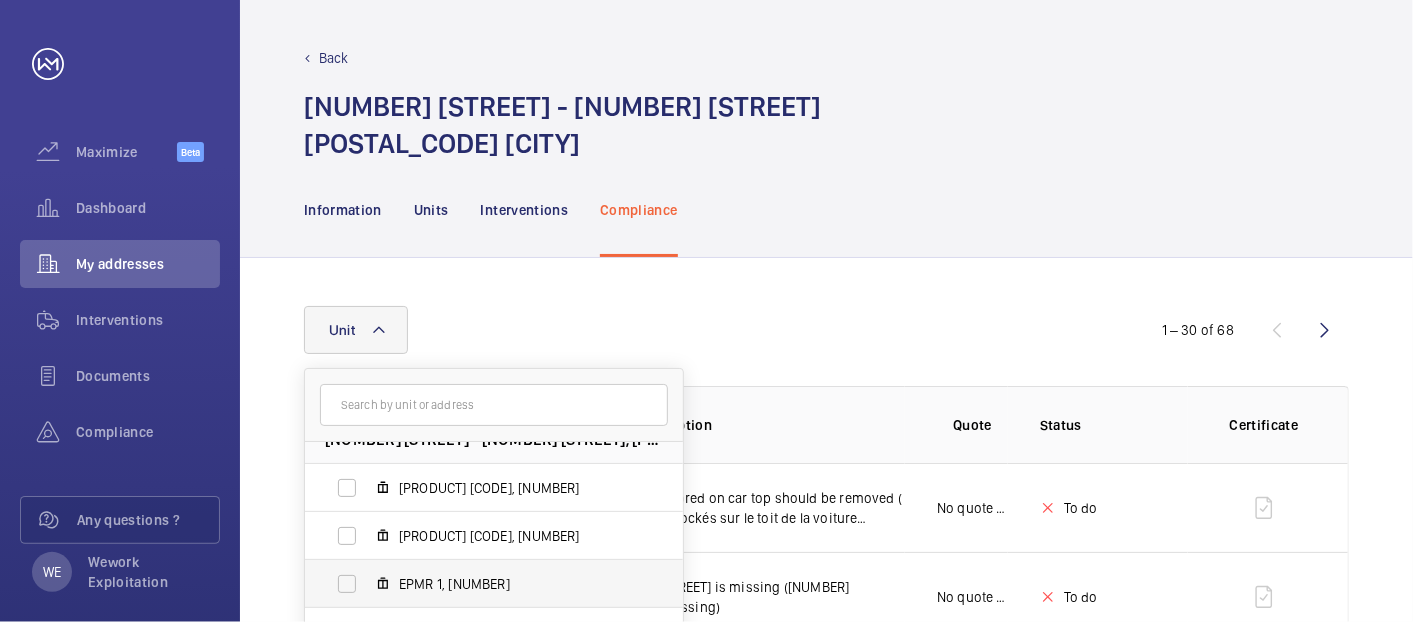 click on "EPMR 1, [NUMBER]" at bounding box center [478, 584] 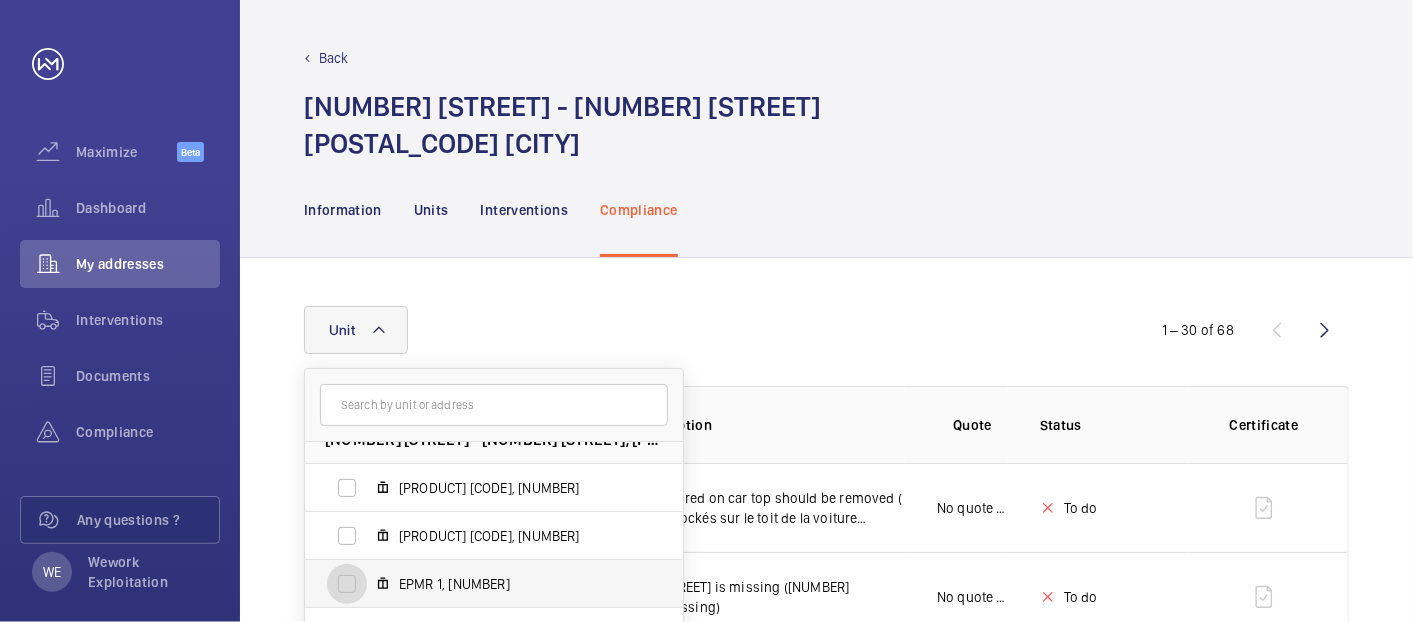 click on "EPMR 1, [NUMBER]" at bounding box center (347, 584) 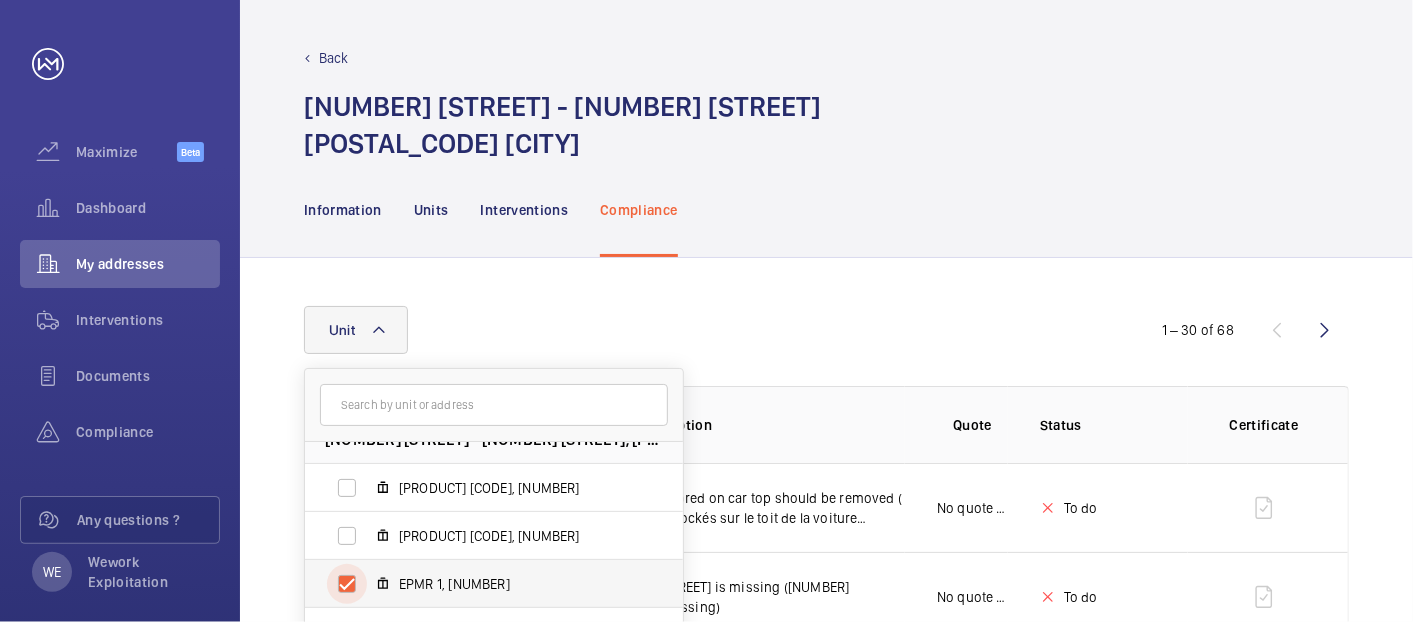 checkbox on "true" 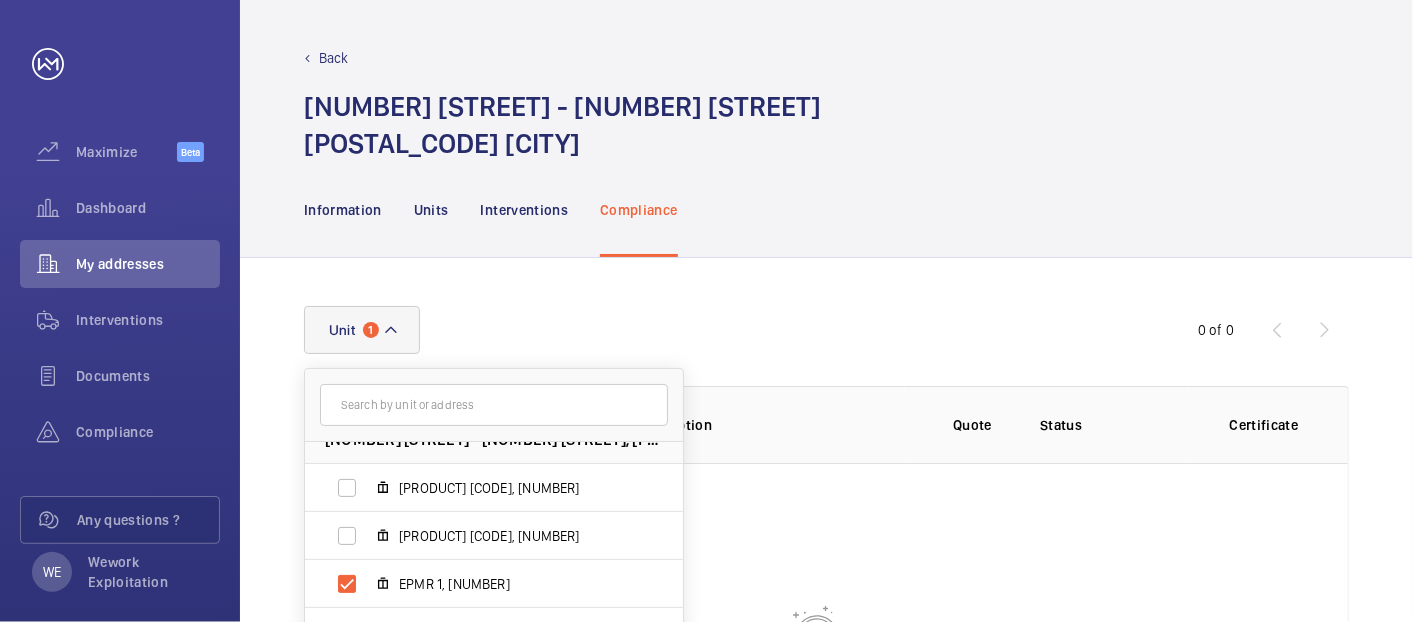 click on "Information Units Interventions Compliance" 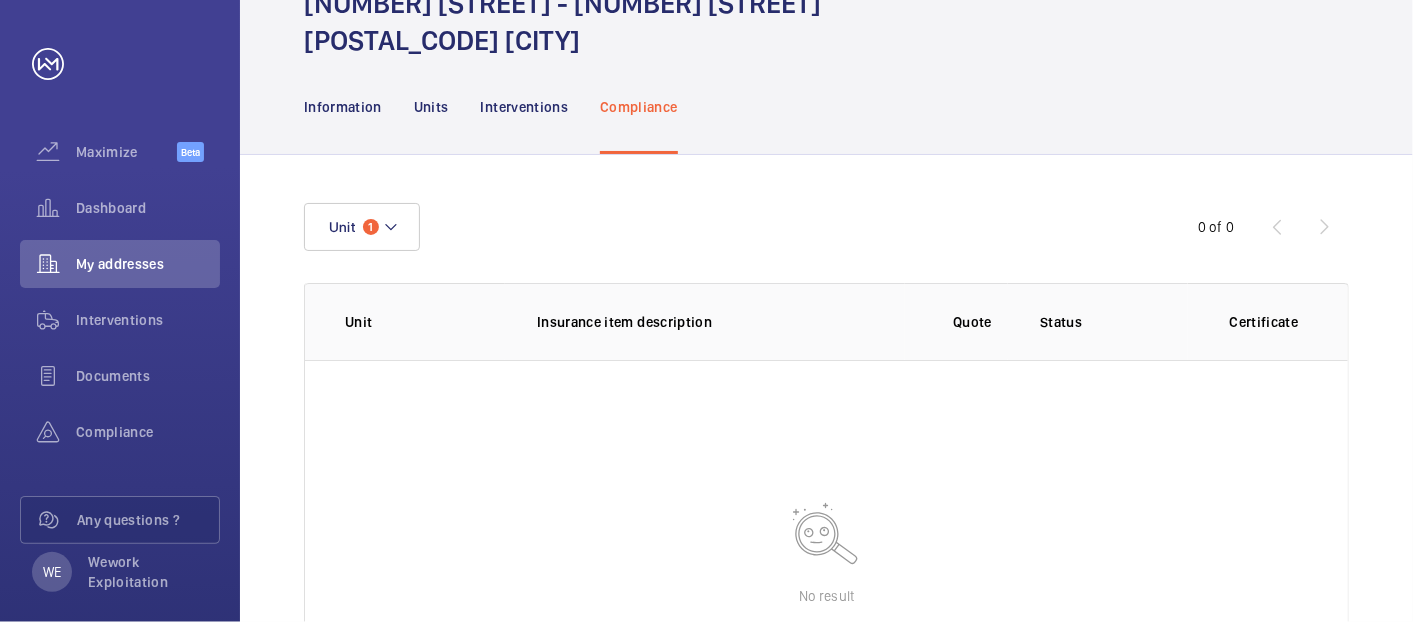 scroll, scrollTop: 268, scrollLeft: 0, axis: vertical 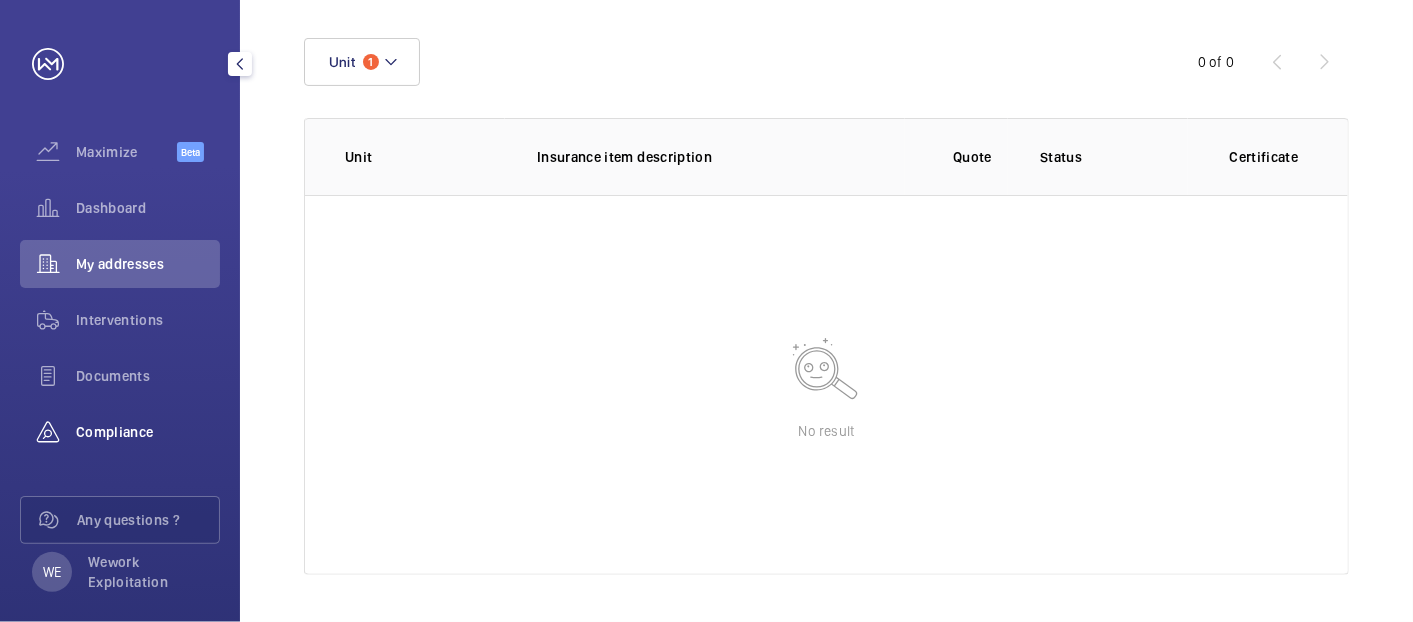 drag, startPoint x: 116, startPoint y: 429, endPoint x: 173, endPoint y: 425, distance: 57.14018 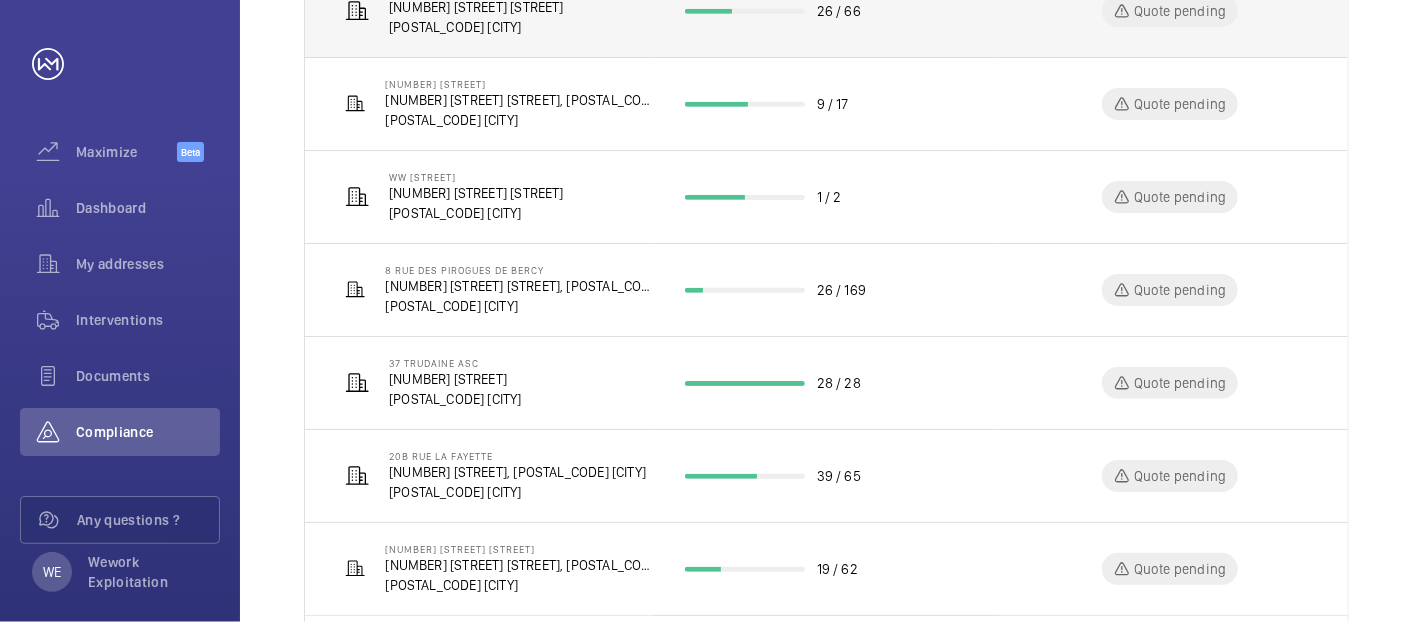 scroll, scrollTop: 638, scrollLeft: 0, axis: vertical 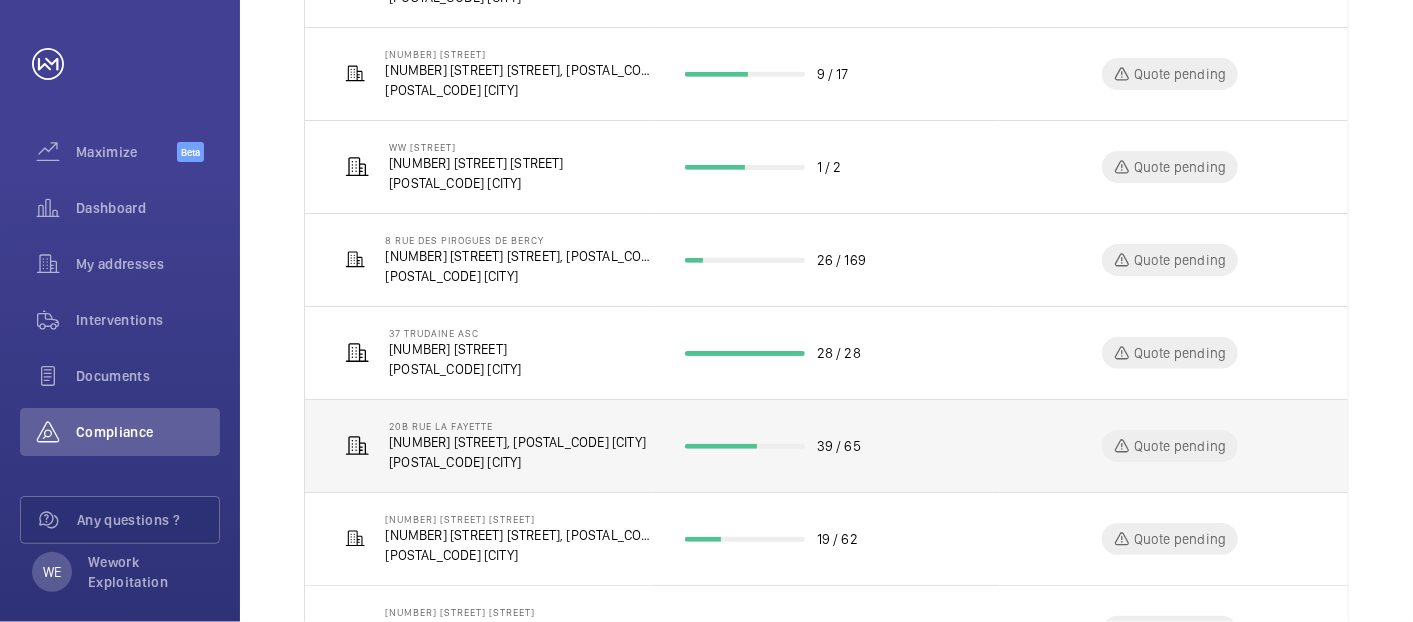 click on "[NUMBER] [STREET], [POSTAL_CODE] [CITY]" 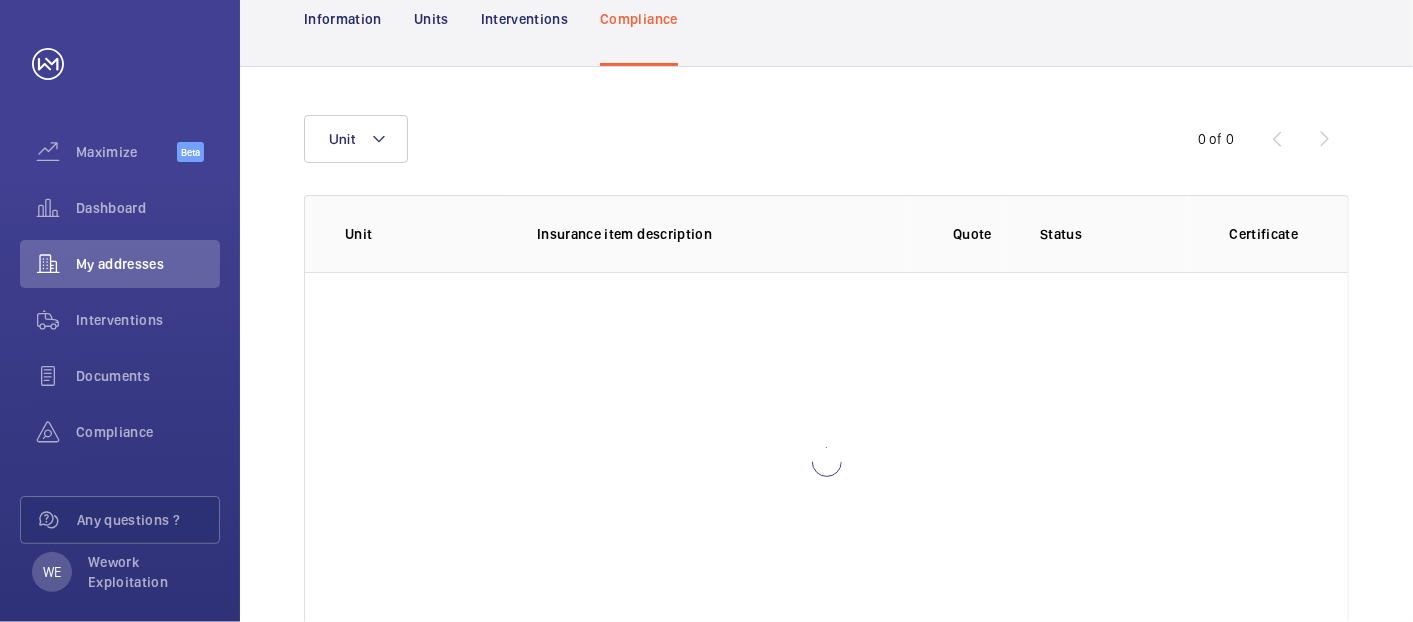 scroll, scrollTop: 268, scrollLeft: 0, axis: vertical 